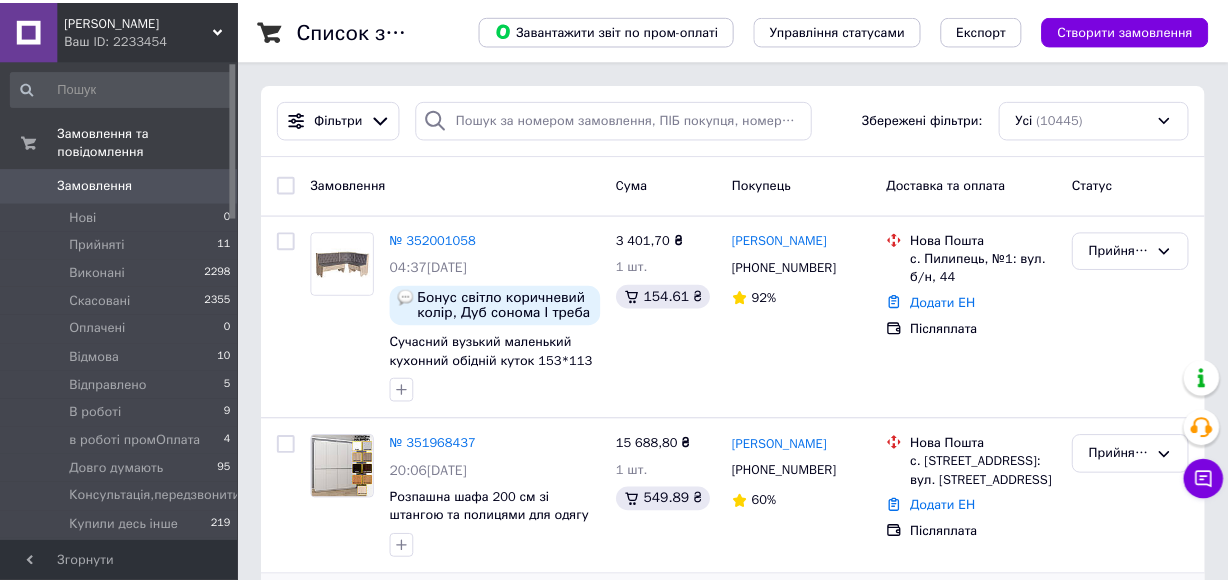 scroll, scrollTop: 272, scrollLeft: 0, axis: vertical 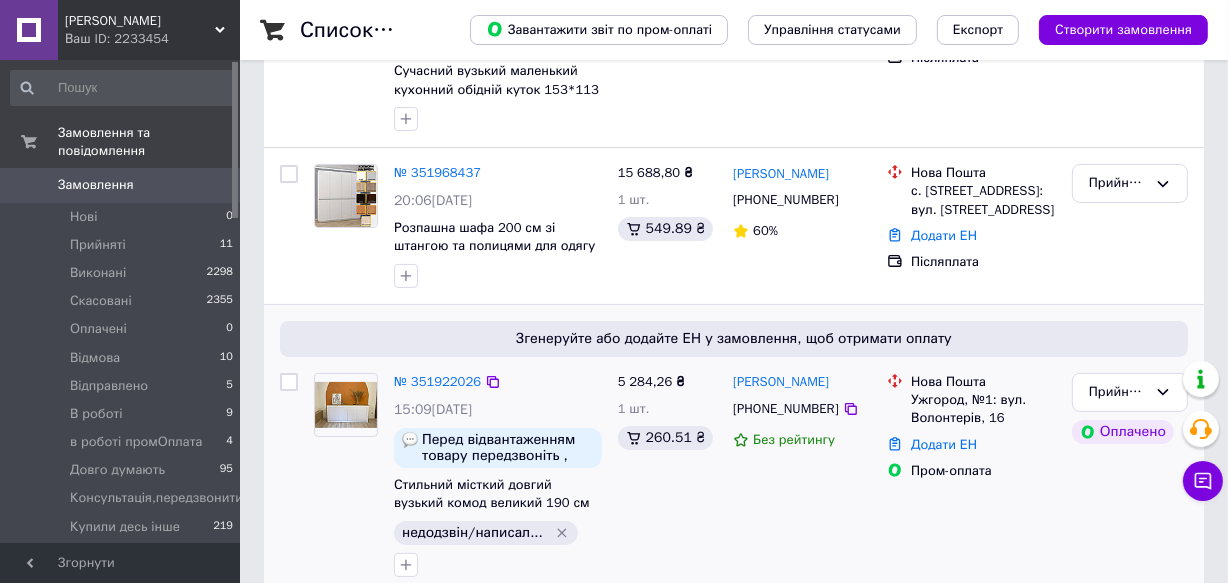 click on "Стильний місткий довгий вузький комод великий 190 см без ручок з дверцятами і полицями у вітальню Ларрі-1" at bounding box center [498, 494] 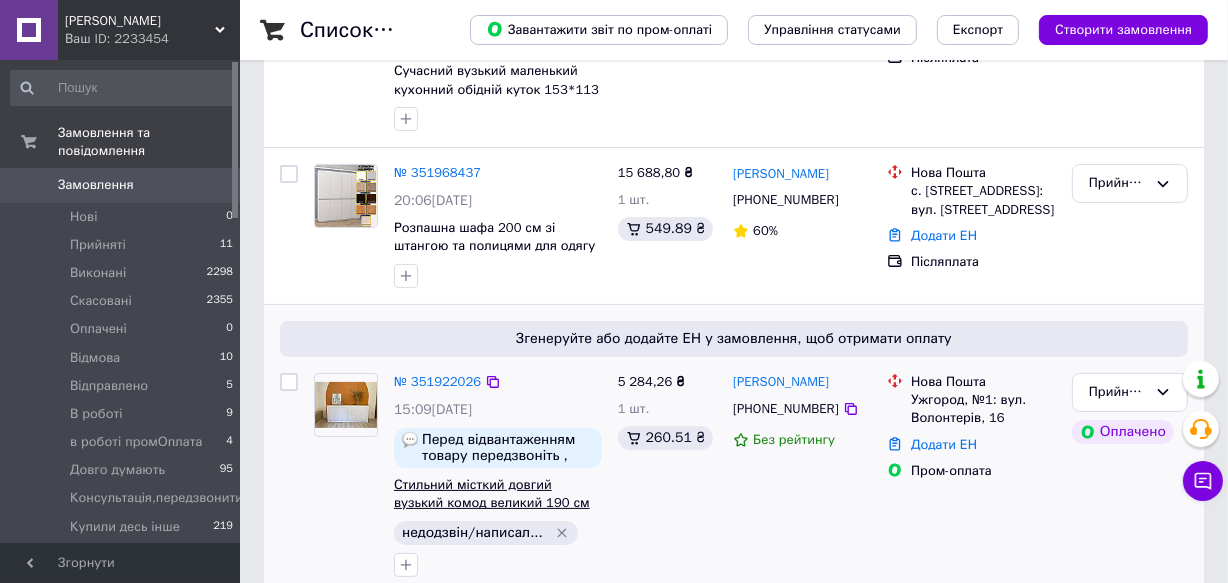 click on "Стильний місткий довгий вузький комод великий 190 см без ручок з дверцятами і полицями у вітальню Ларрі-1" at bounding box center [492, 531] 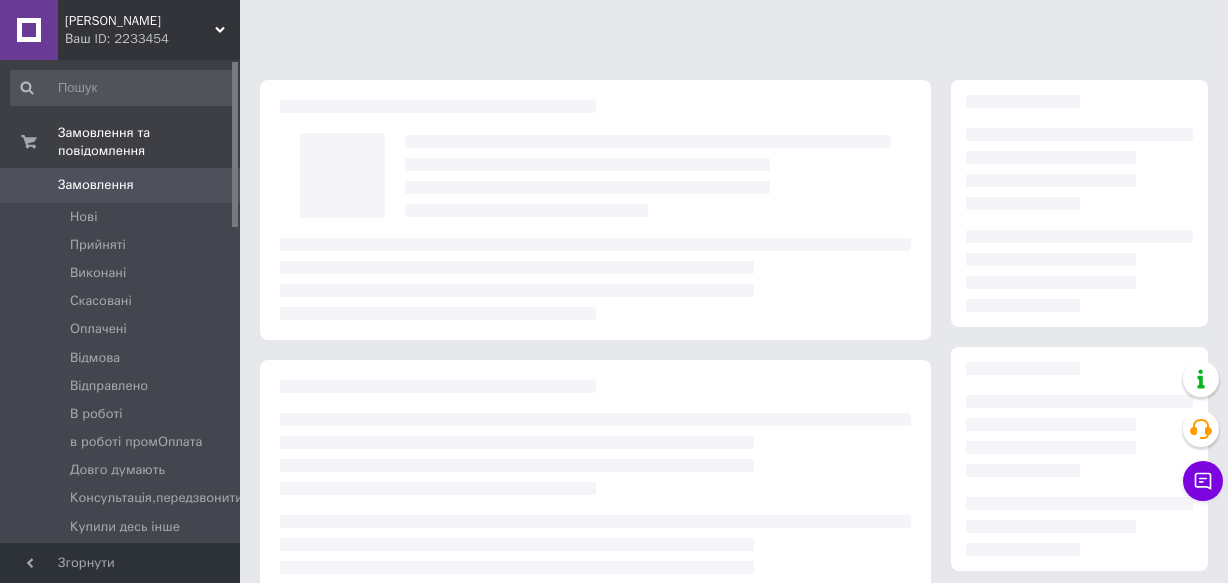 scroll, scrollTop: 0, scrollLeft: 0, axis: both 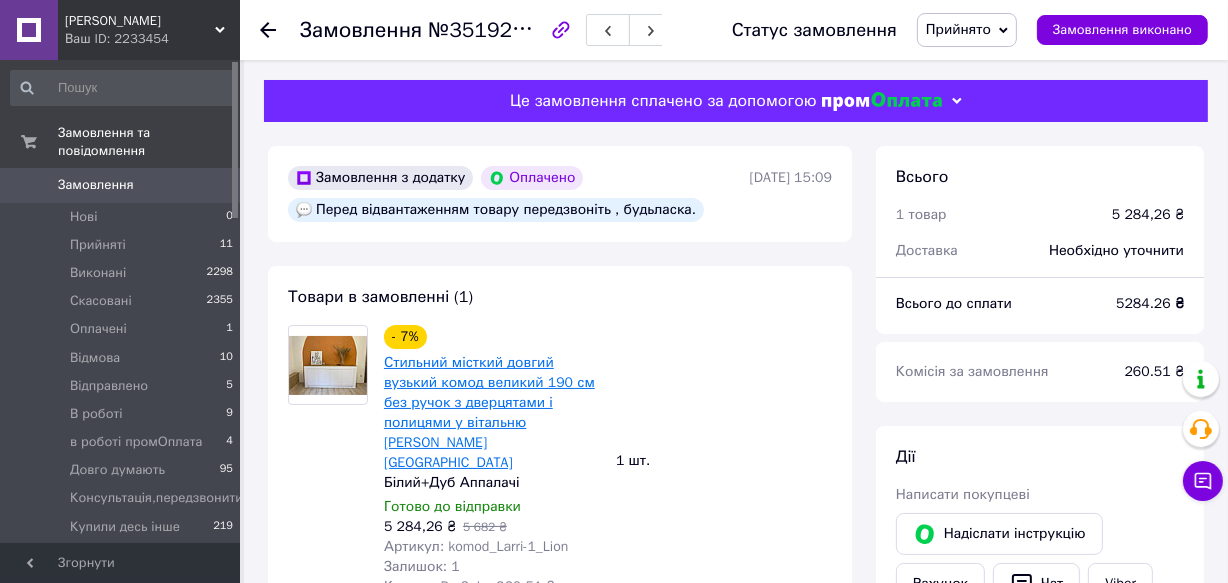 click on "Стильний місткий довгий вузький комод великий 190 см без ручок з дверцятами і полицями у вітальню [PERSON_NAME][GEOGRAPHIC_DATA]" at bounding box center [489, 412] 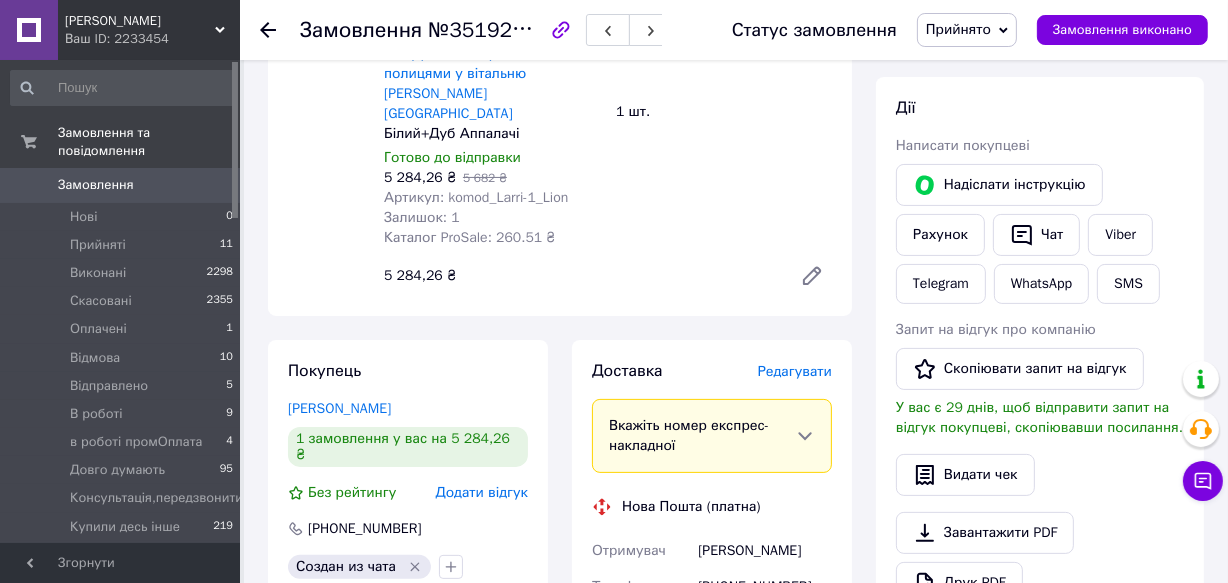 scroll, scrollTop: 363, scrollLeft: 0, axis: vertical 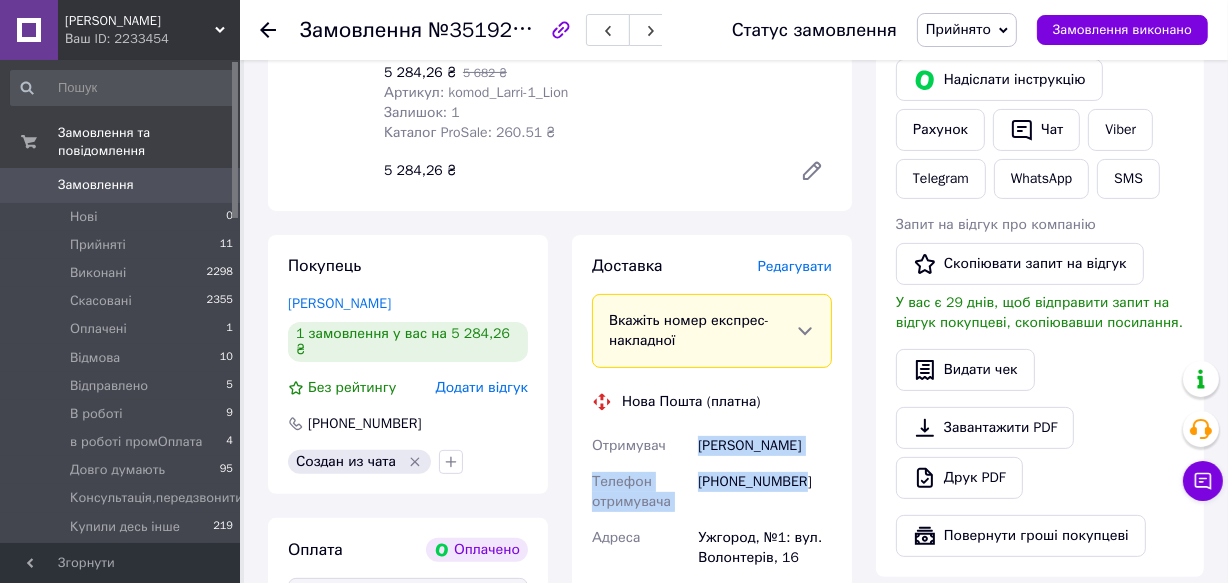 drag, startPoint x: 802, startPoint y: 442, endPoint x: 696, endPoint y: 416, distance: 109.14211 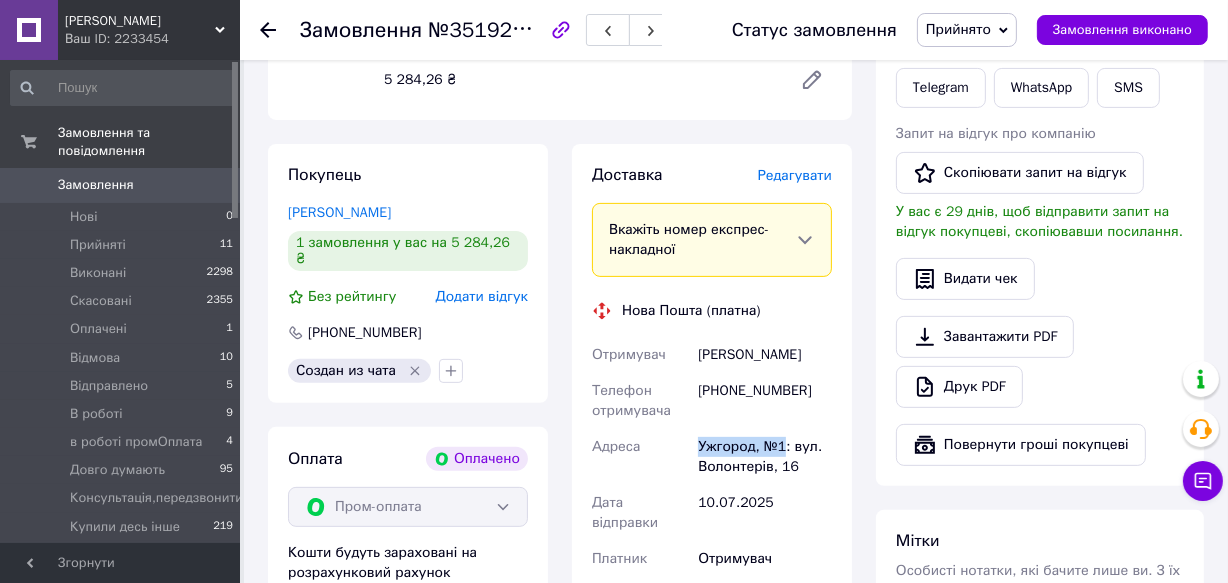 drag, startPoint x: 783, startPoint y: 403, endPoint x: 689, endPoint y: 409, distance: 94.19129 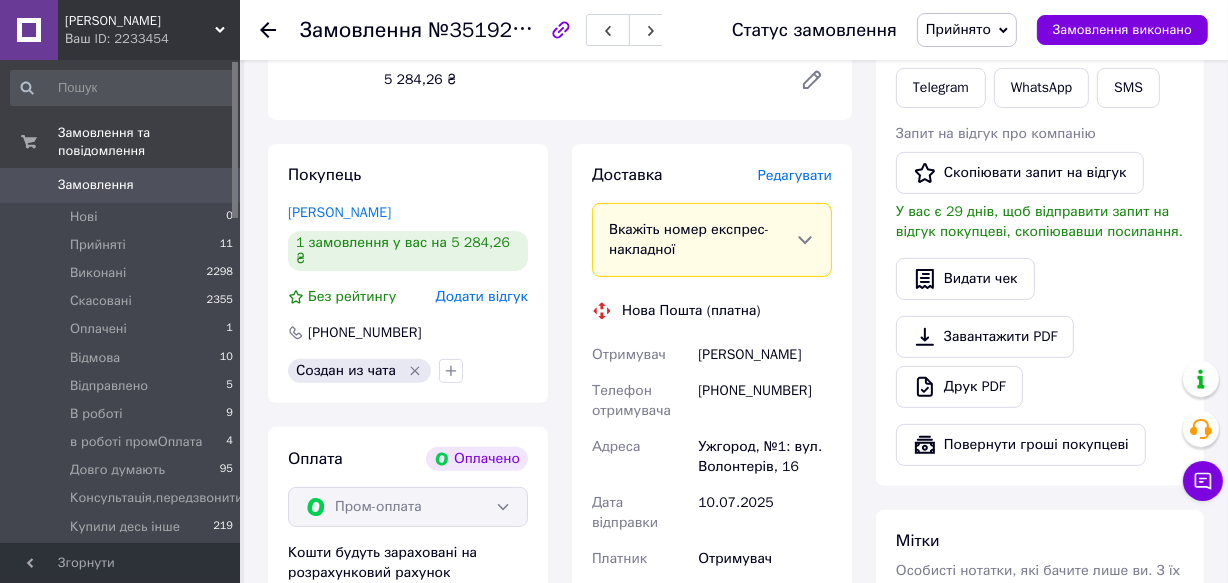 scroll, scrollTop: 545, scrollLeft: 0, axis: vertical 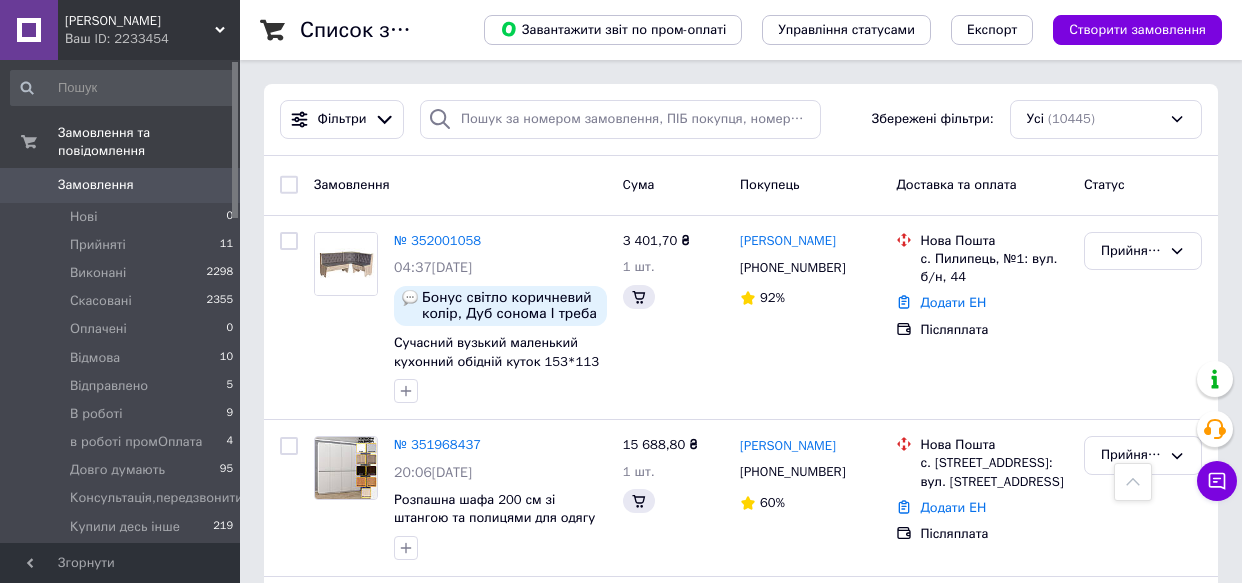 click on "Андрій Малишенко +380993454681 Без рейтингу" at bounding box center (810, 1103) 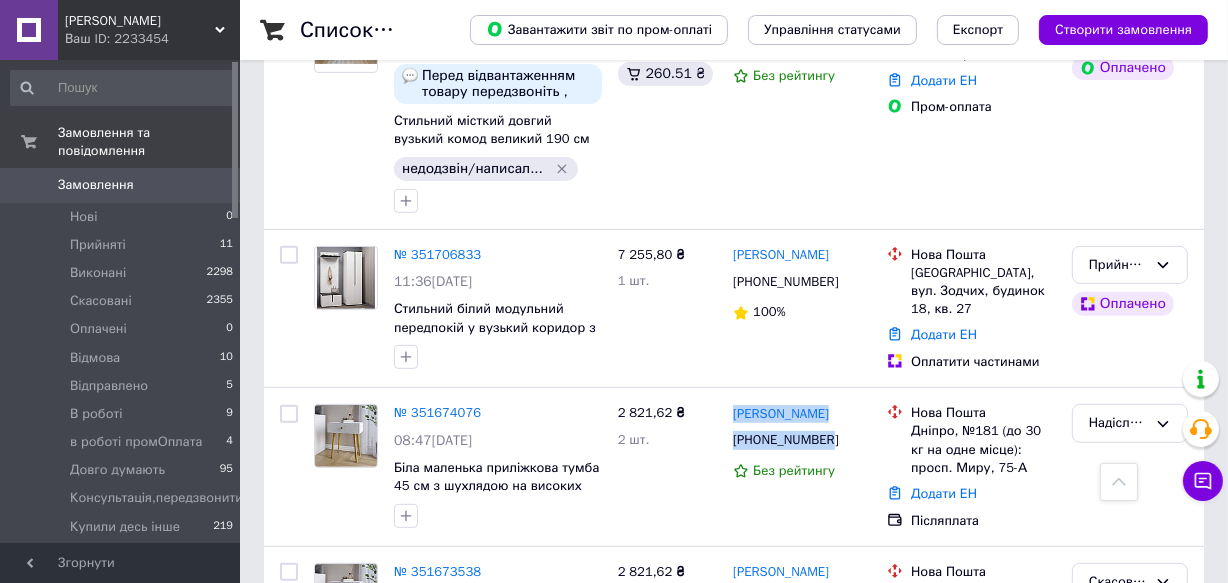 scroll, scrollTop: 636, scrollLeft: 0, axis: vertical 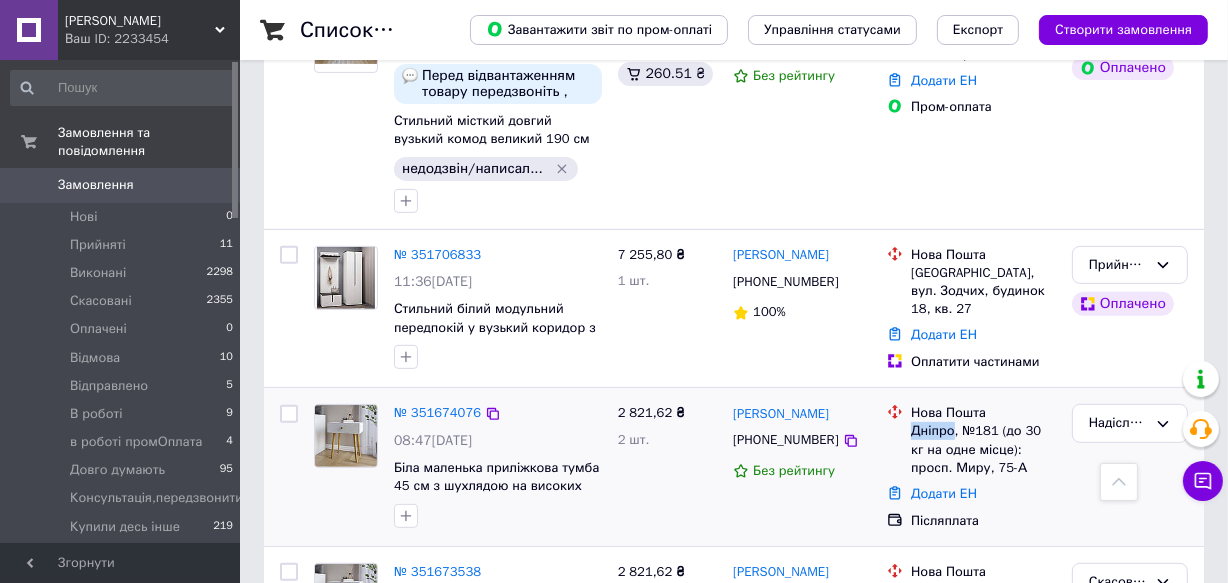 drag, startPoint x: 953, startPoint y: 395, endPoint x: 913, endPoint y: 400, distance: 40.311287 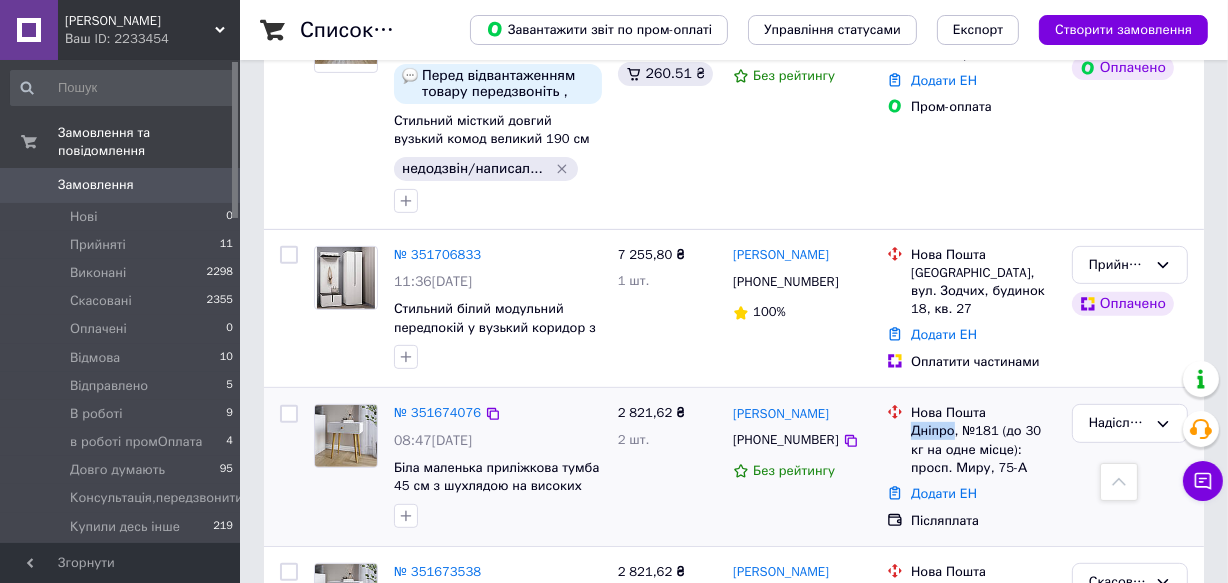 copy on "Дніпро" 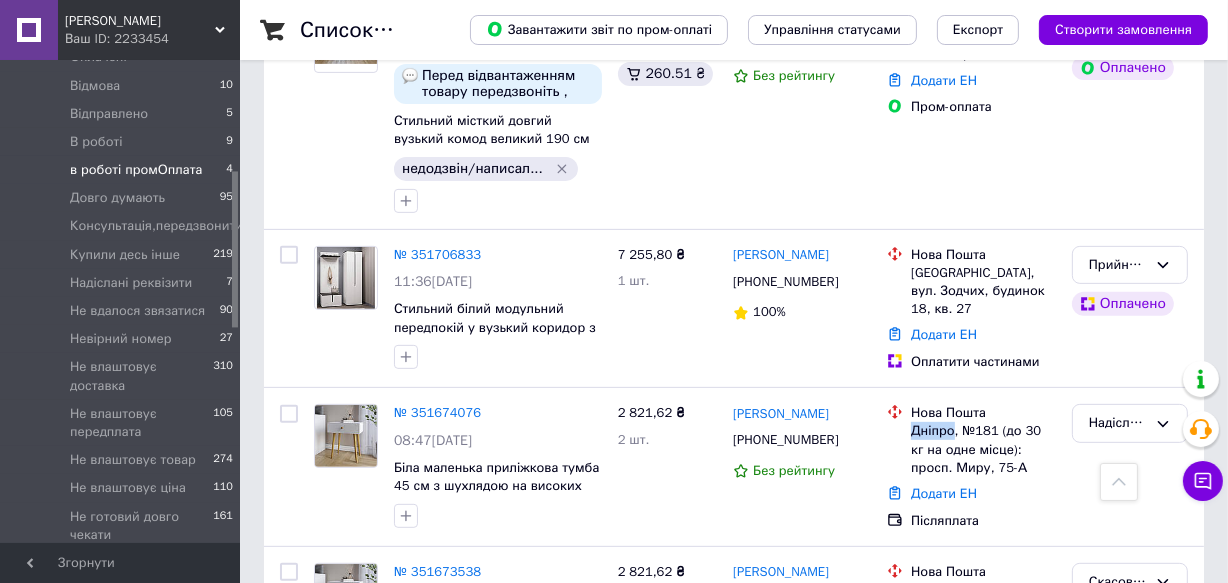 scroll, scrollTop: 363, scrollLeft: 0, axis: vertical 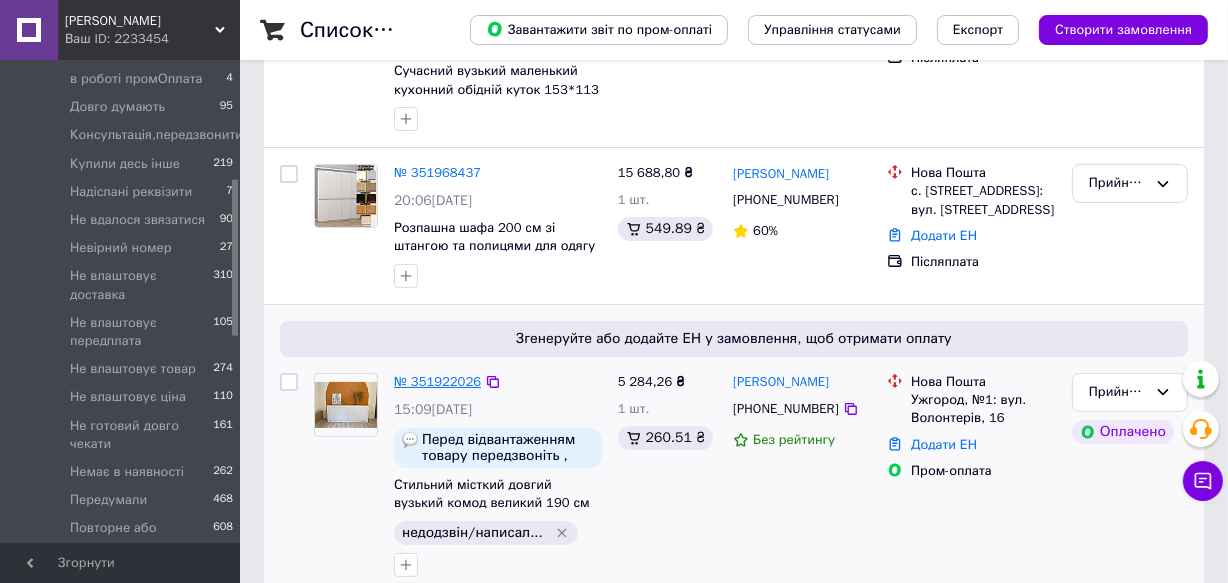 click on "№ 351922026" at bounding box center (437, 381) 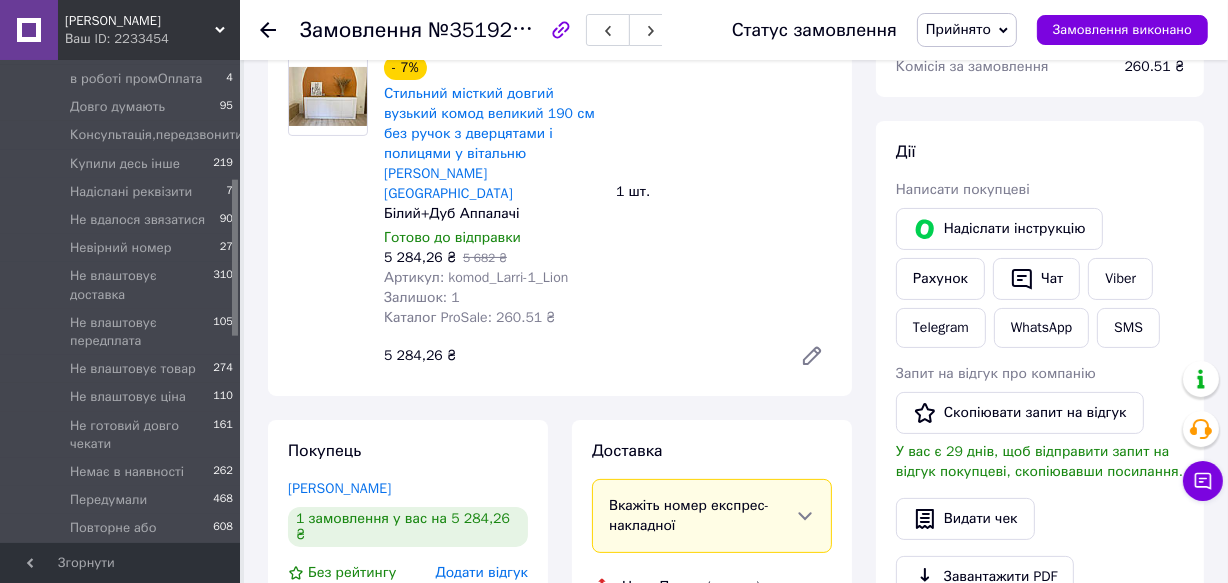 scroll, scrollTop: 272, scrollLeft: 0, axis: vertical 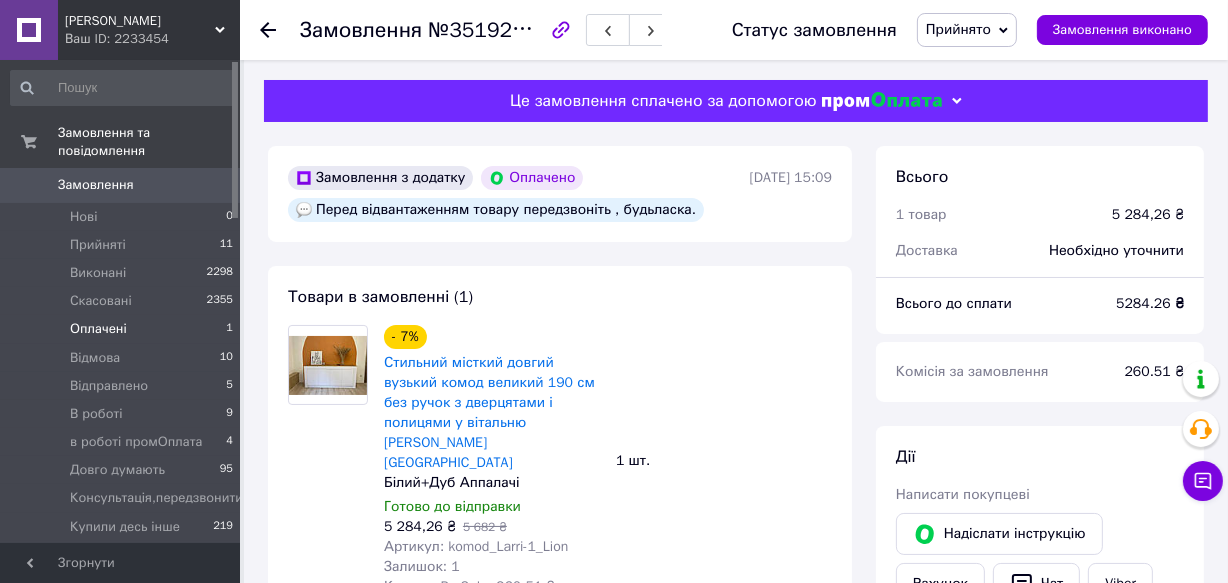 click on "Оплачені" at bounding box center (98, 329) 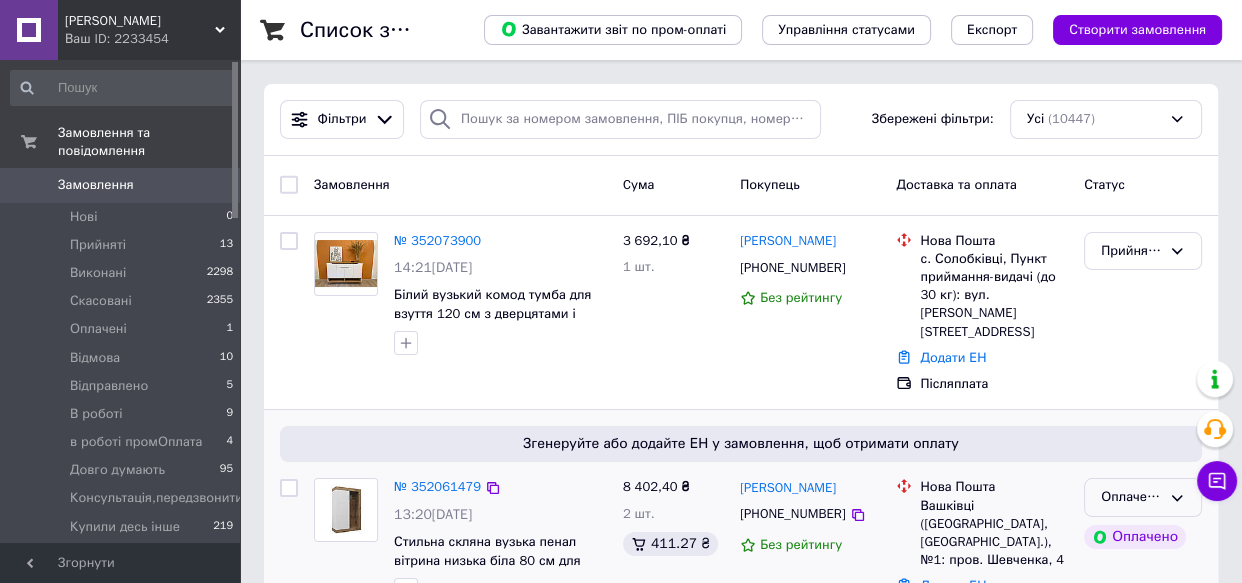 click 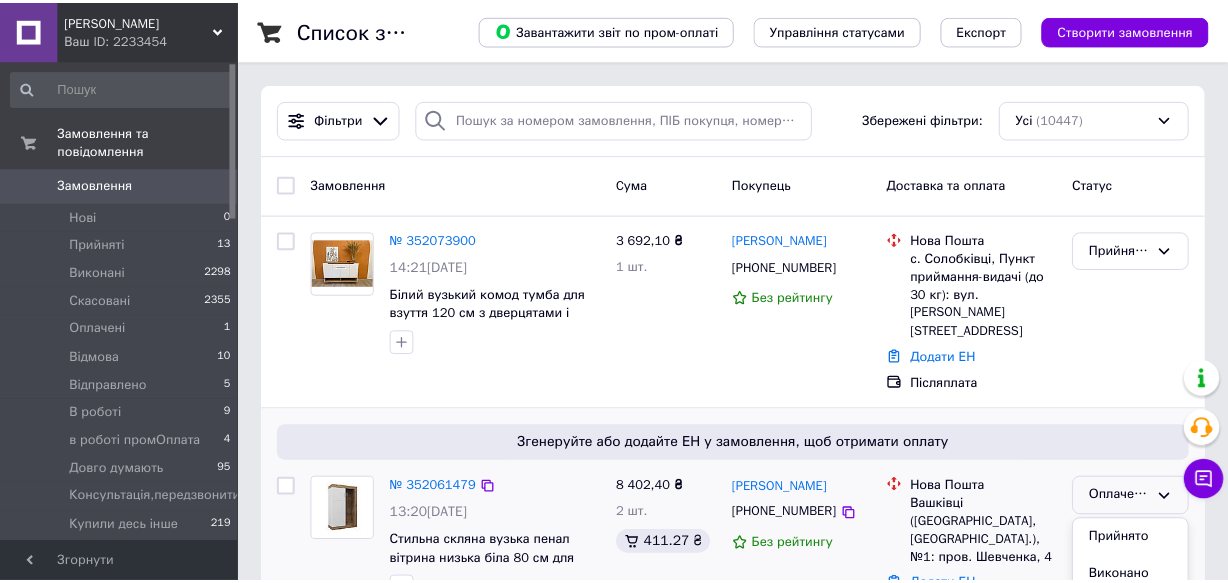 scroll, scrollTop: 272, scrollLeft: 0, axis: vertical 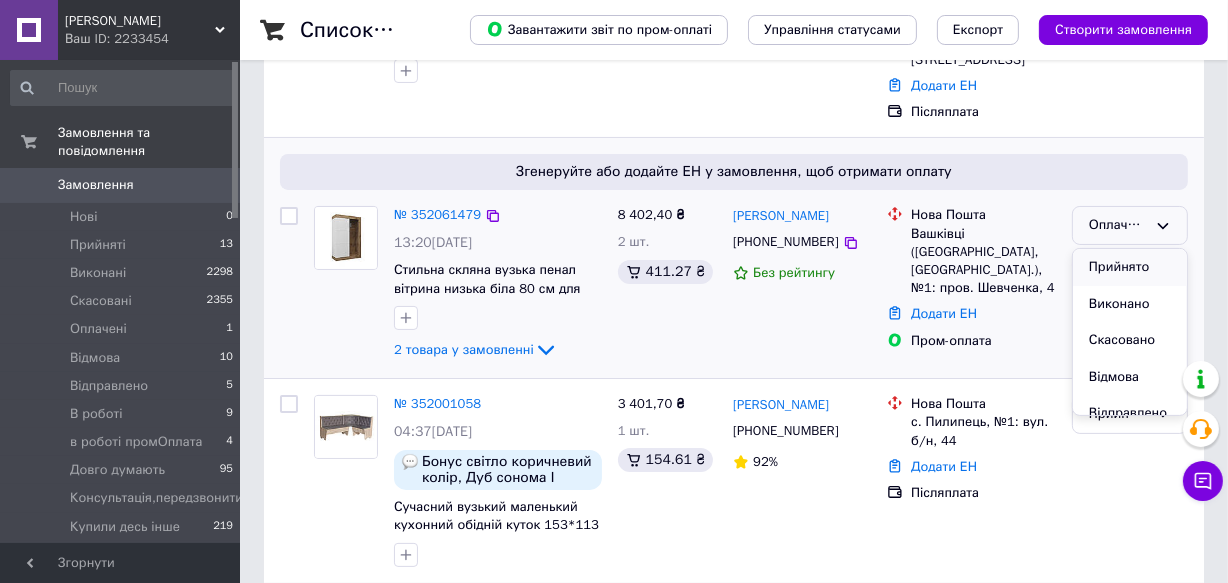click on "Прийнято" at bounding box center [1130, 267] 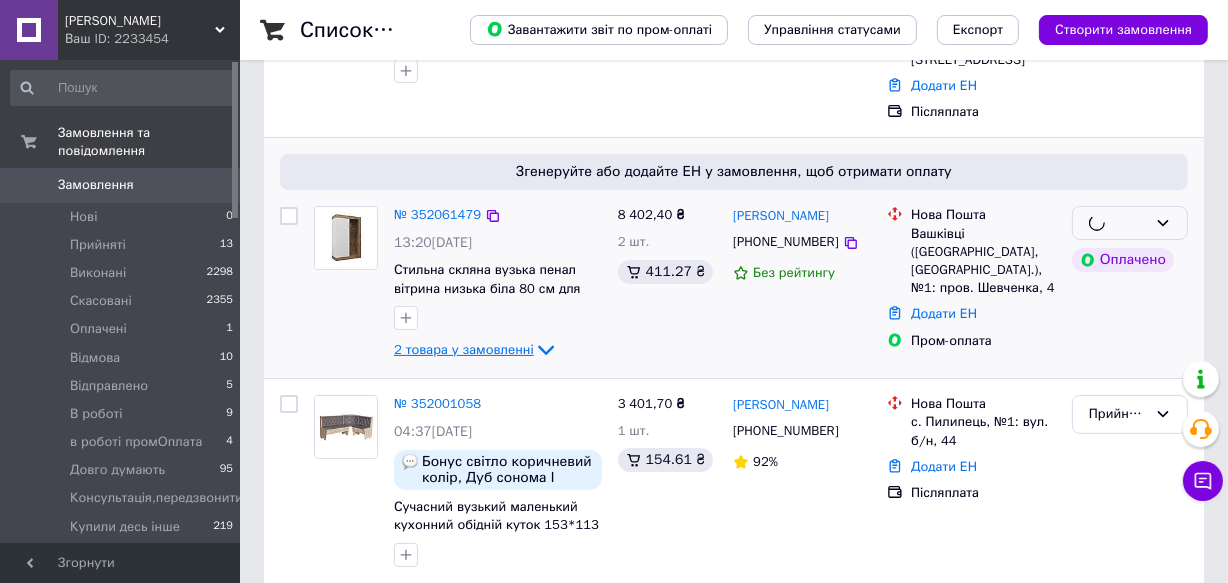 click 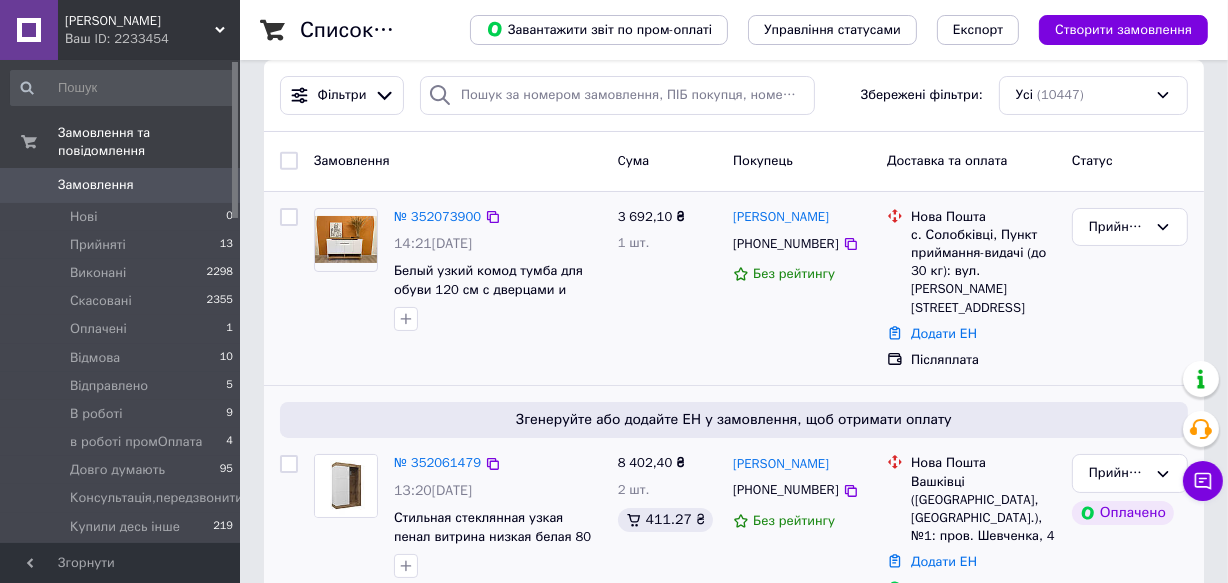 scroll, scrollTop: 0, scrollLeft: 0, axis: both 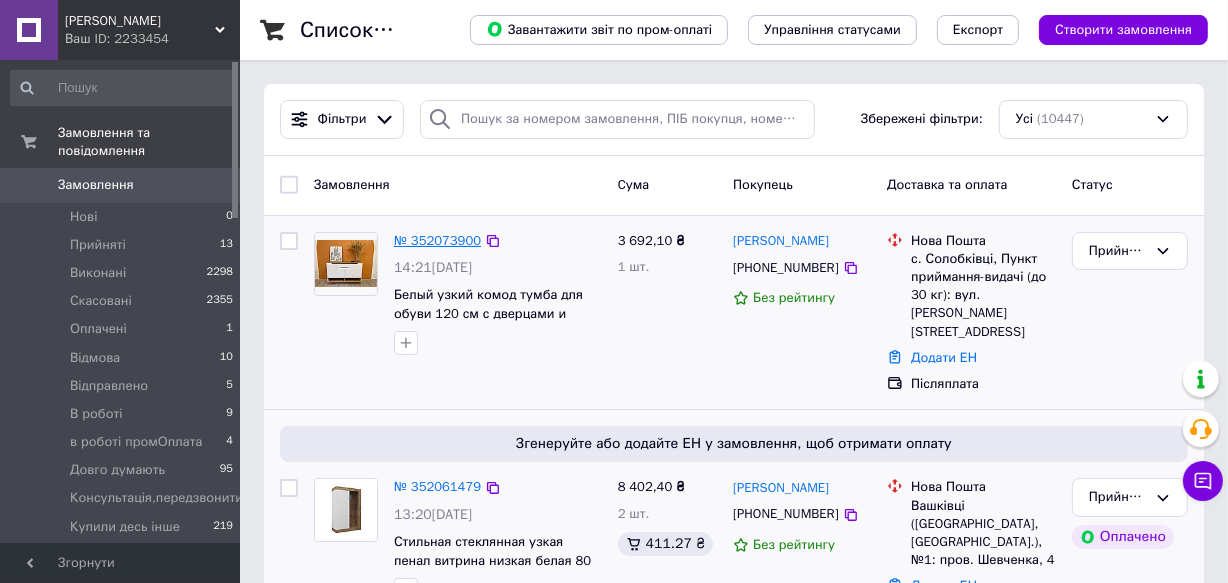 click on "№ 352073900" at bounding box center [437, 240] 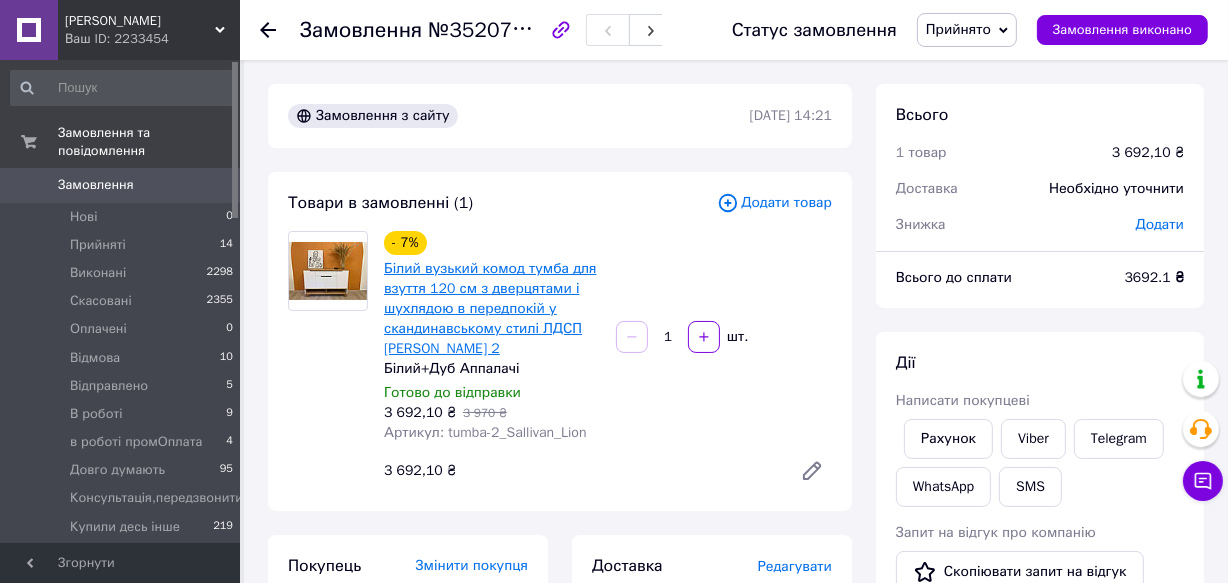 click on "Білий вузький комод тумба для взуття 120 см з дверцятами і шухлядою в передпокій у скандинавському стилі ЛДСП [PERSON_NAME] 2" at bounding box center [490, 308] 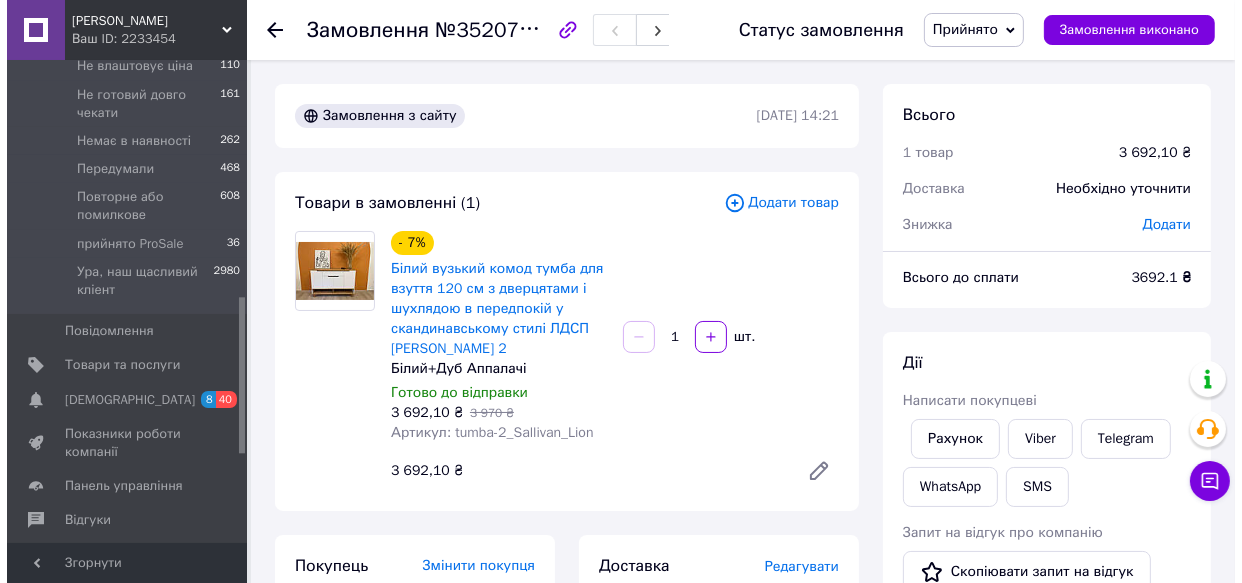 scroll, scrollTop: 727, scrollLeft: 0, axis: vertical 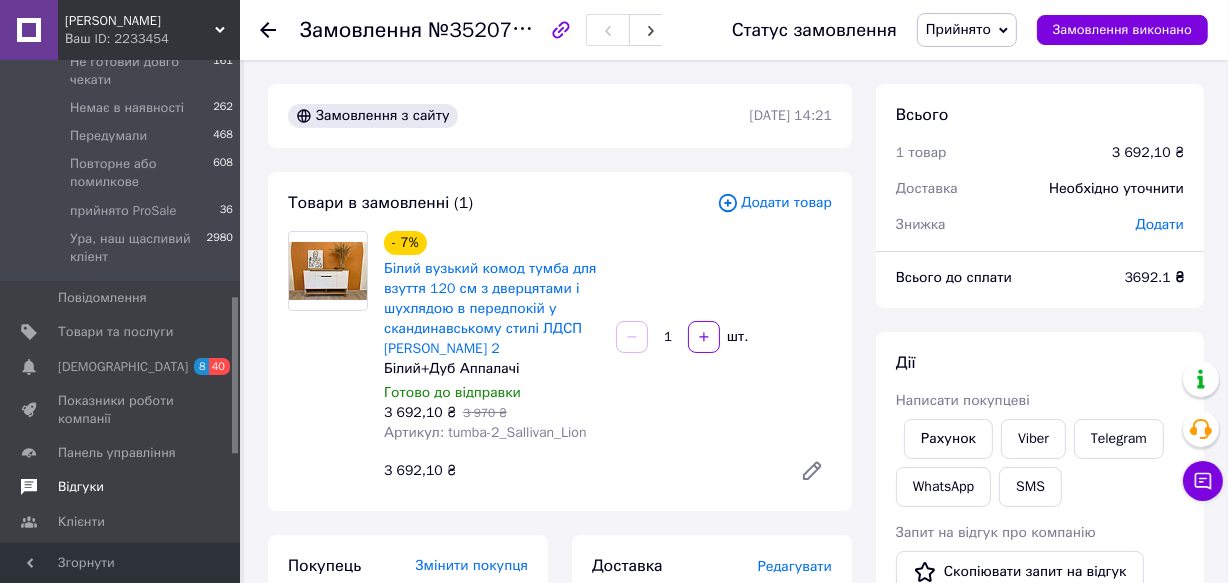 click on "Відгуки" at bounding box center (81, 487) 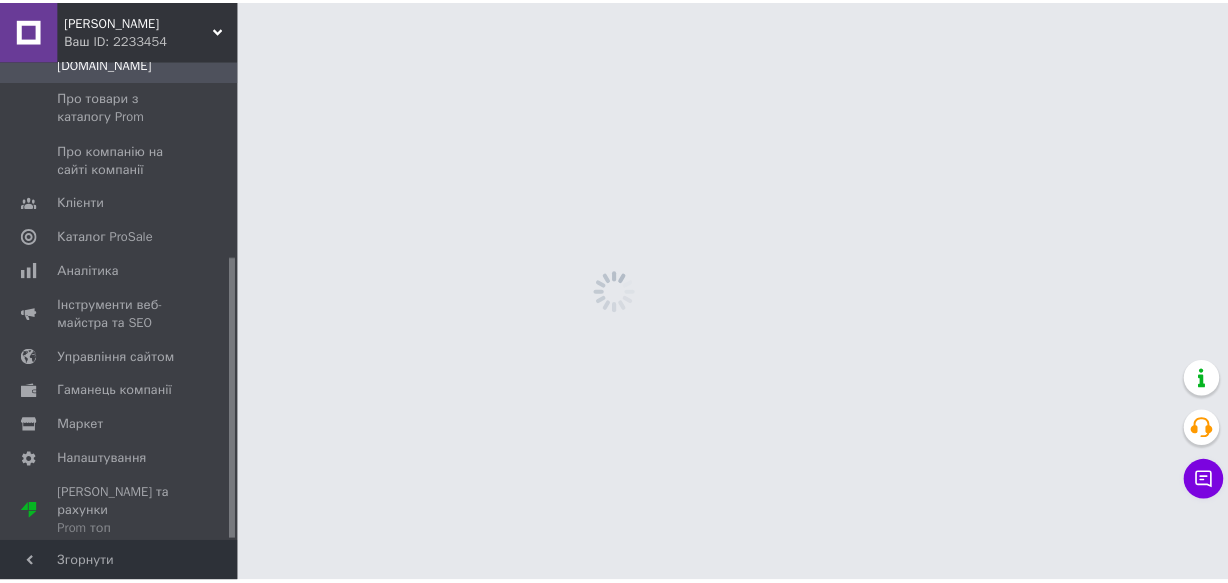 scroll, scrollTop: 334, scrollLeft: 0, axis: vertical 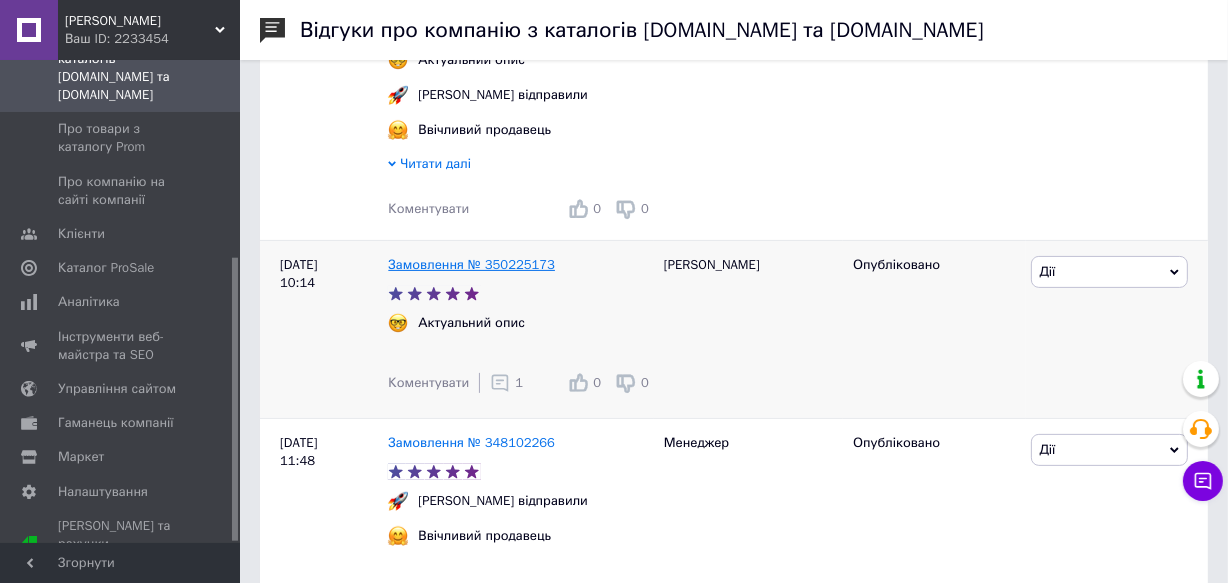 click on "Замовлення № 350225173" at bounding box center [471, 264] 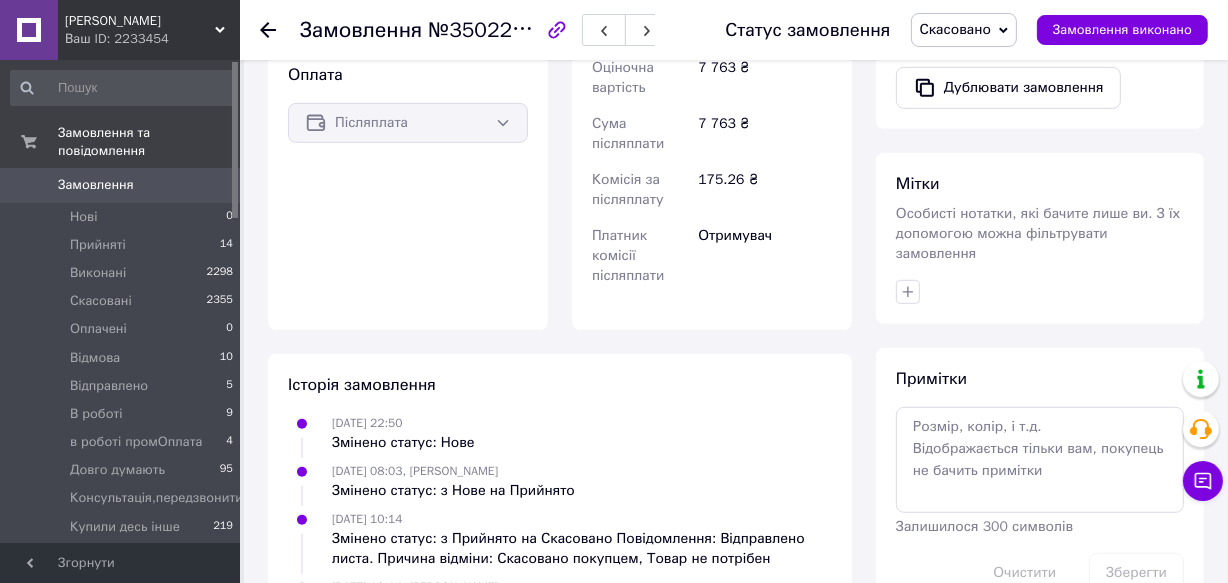 scroll, scrollTop: 961, scrollLeft: 0, axis: vertical 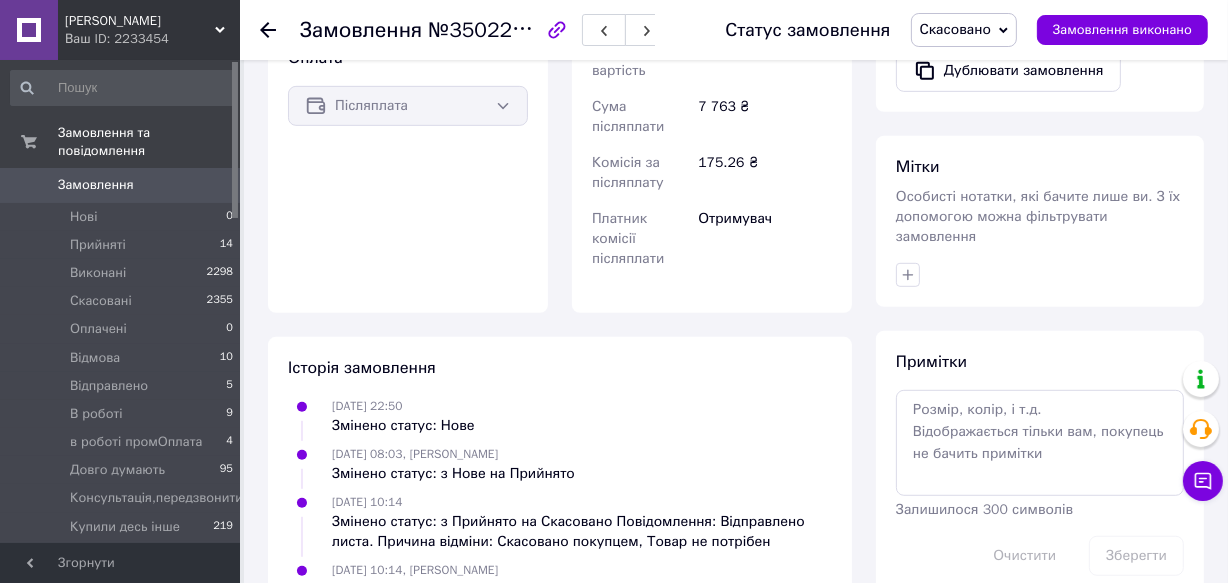 click 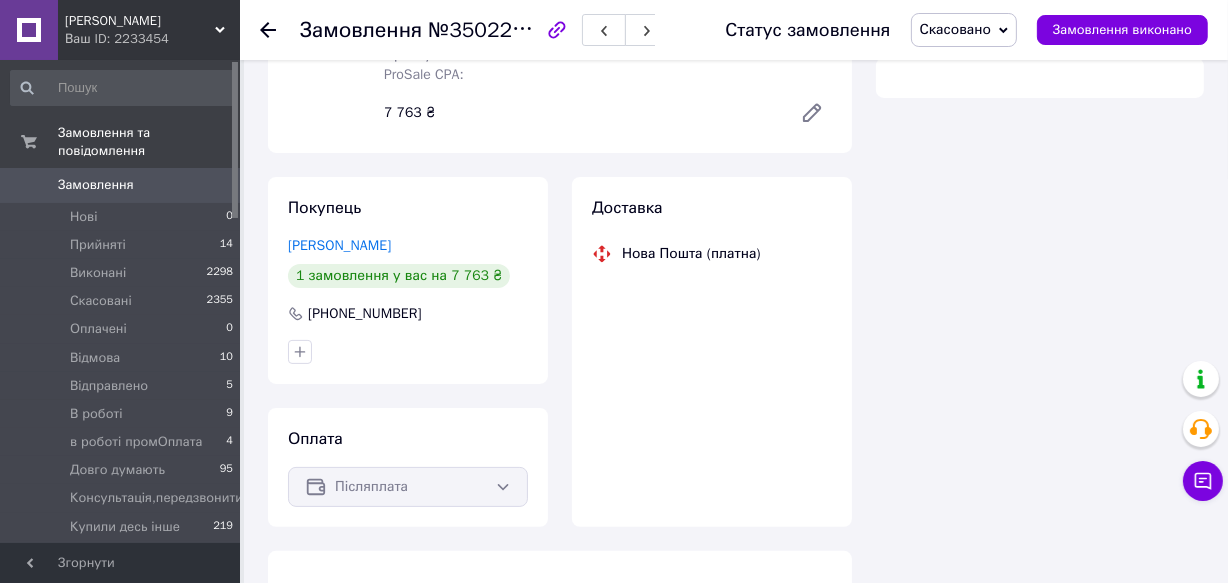 scroll, scrollTop: 341, scrollLeft: 0, axis: vertical 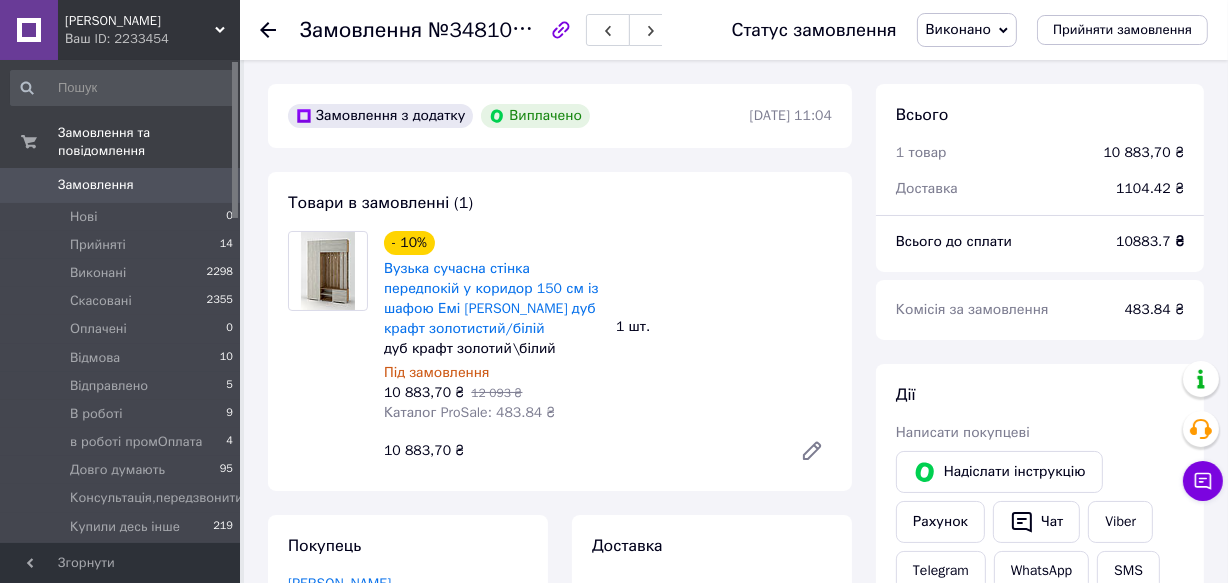 click 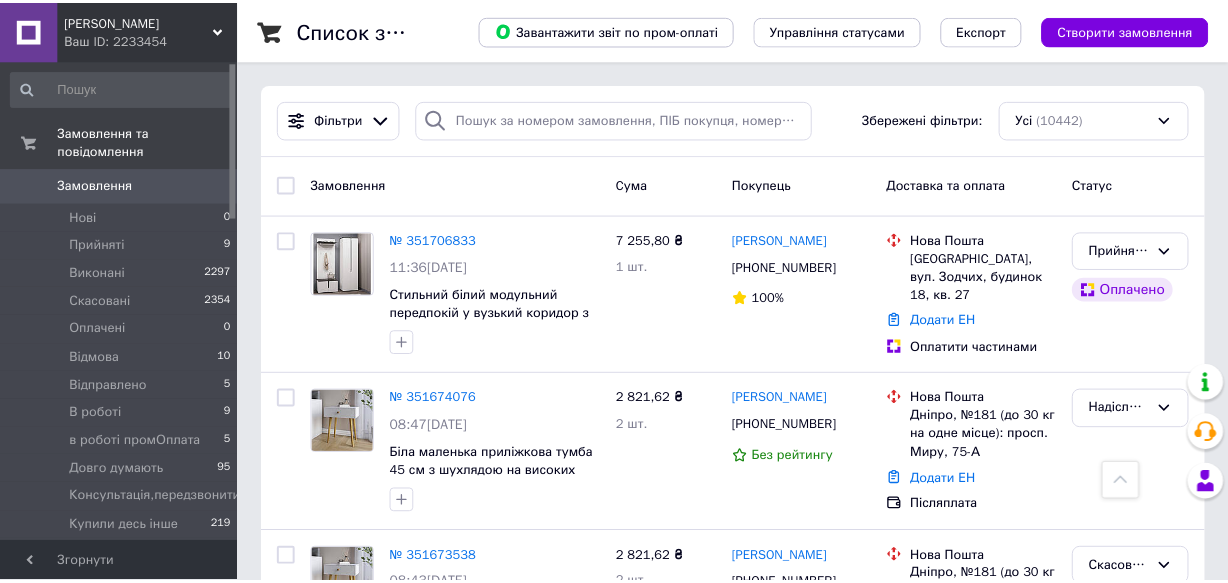 scroll, scrollTop: 454, scrollLeft: 0, axis: vertical 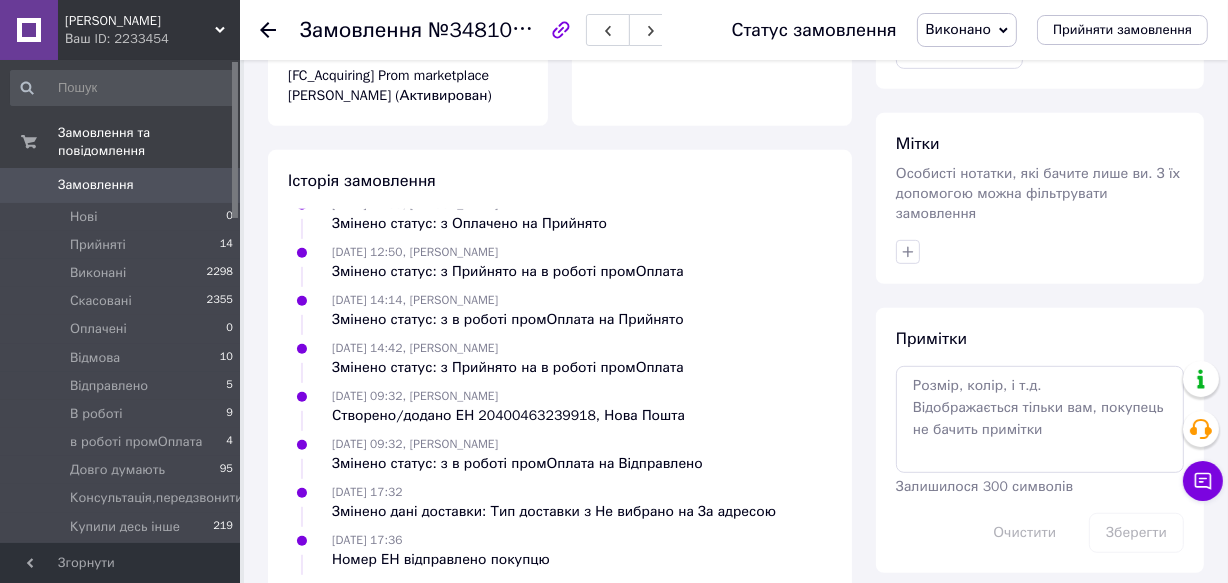 click on "Замовлення" at bounding box center (96, 185) 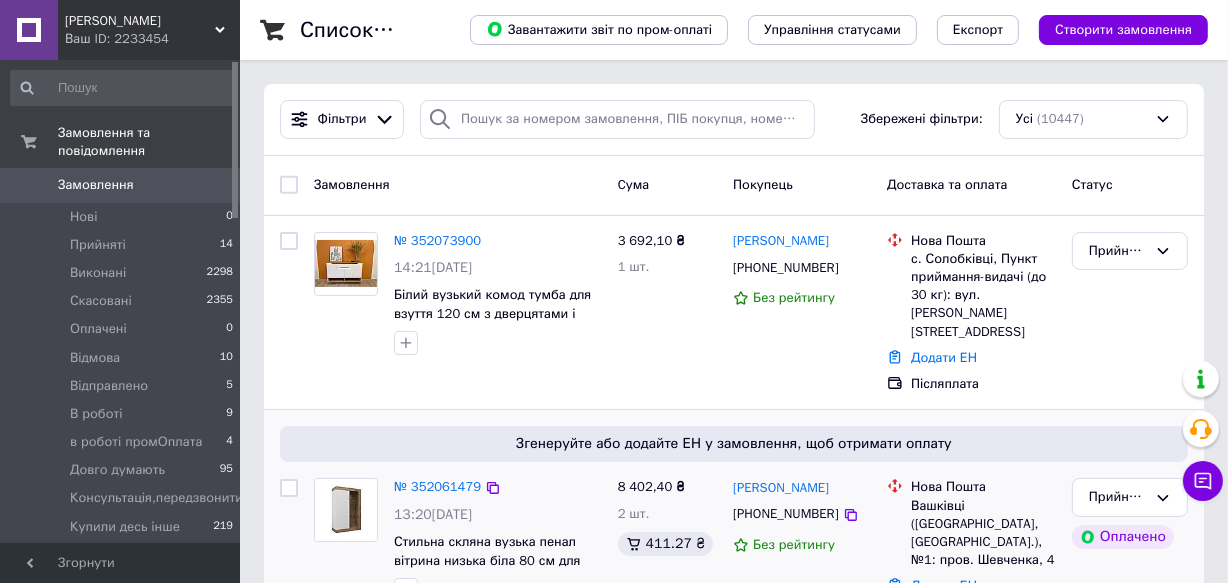 scroll, scrollTop: 5, scrollLeft: 0, axis: vertical 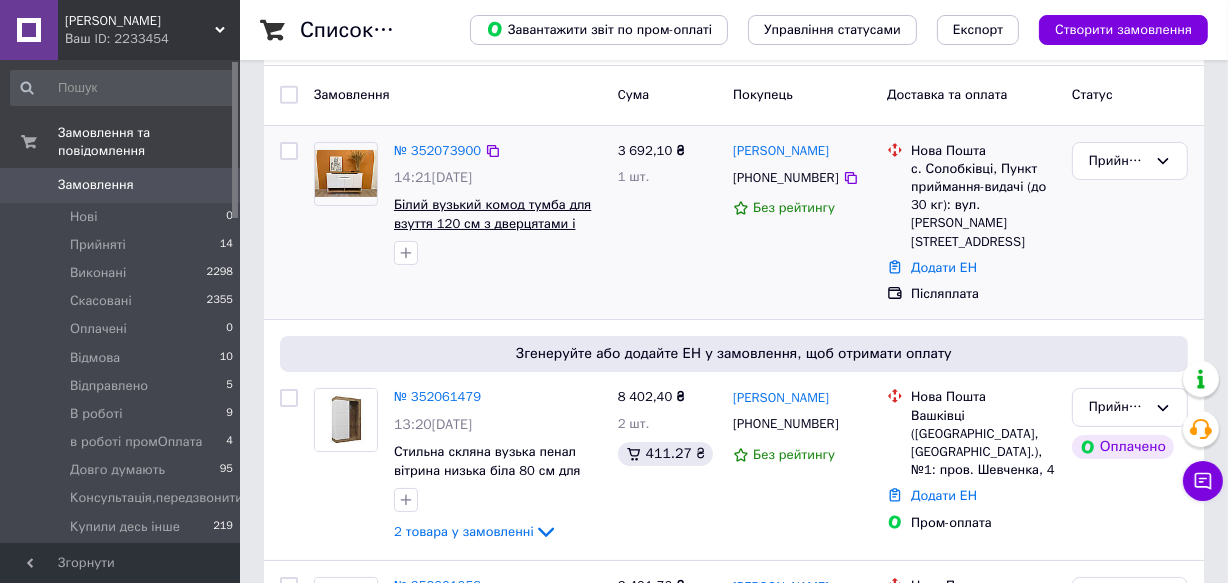 click on "Білий вузький комод тумба для взуття 120 см з дверцятами і шухлядою в передпокій у скандинавському стилі ЛДСП [PERSON_NAME] 2" at bounding box center (492, 241) 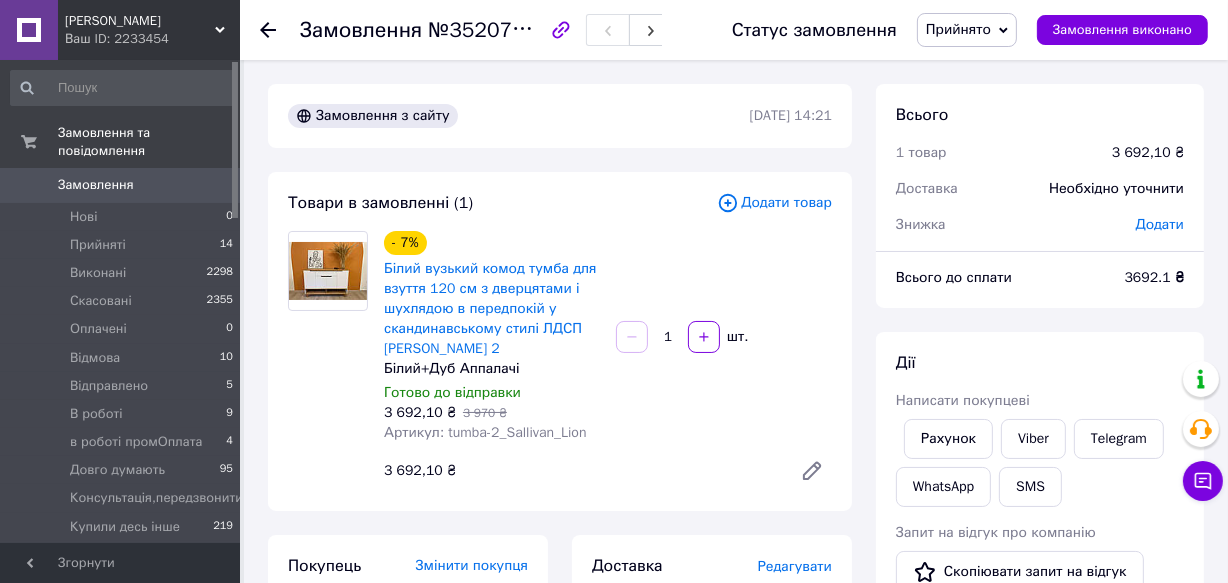 scroll, scrollTop: 181, scrollLeft: 0, axis: vertical 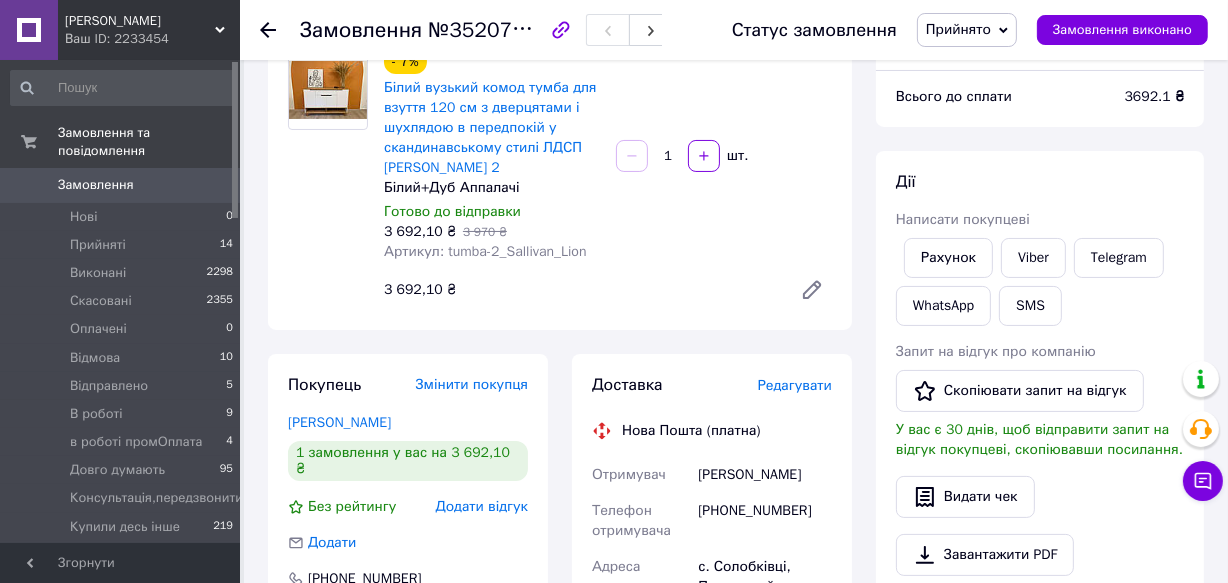 click 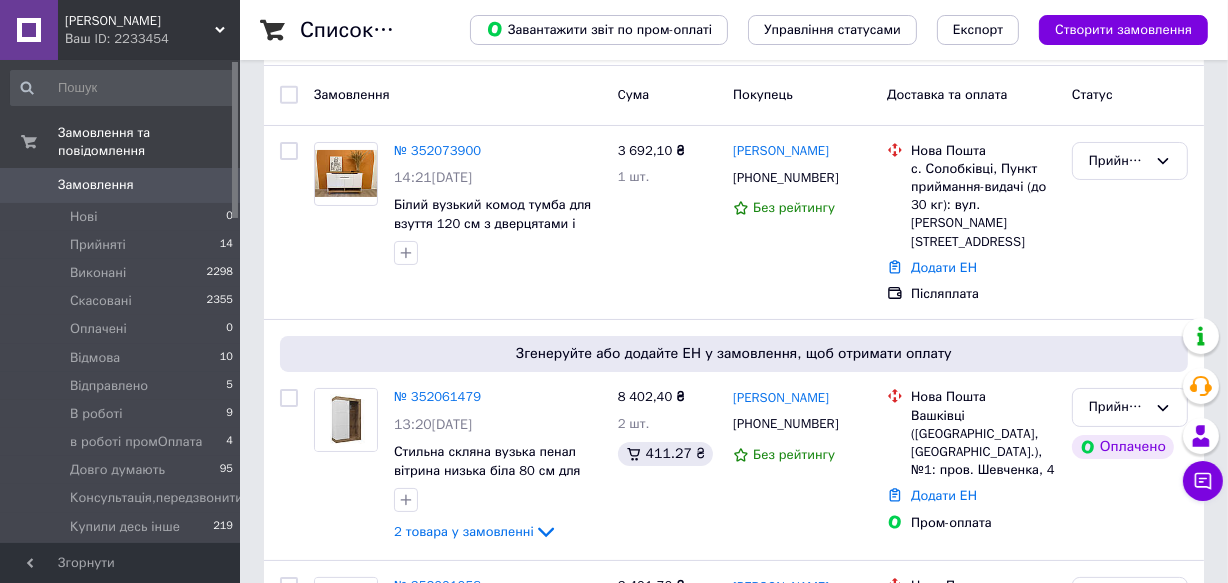 scroll, scrollTop: 90, scrollLeft: 0, axis: vertical 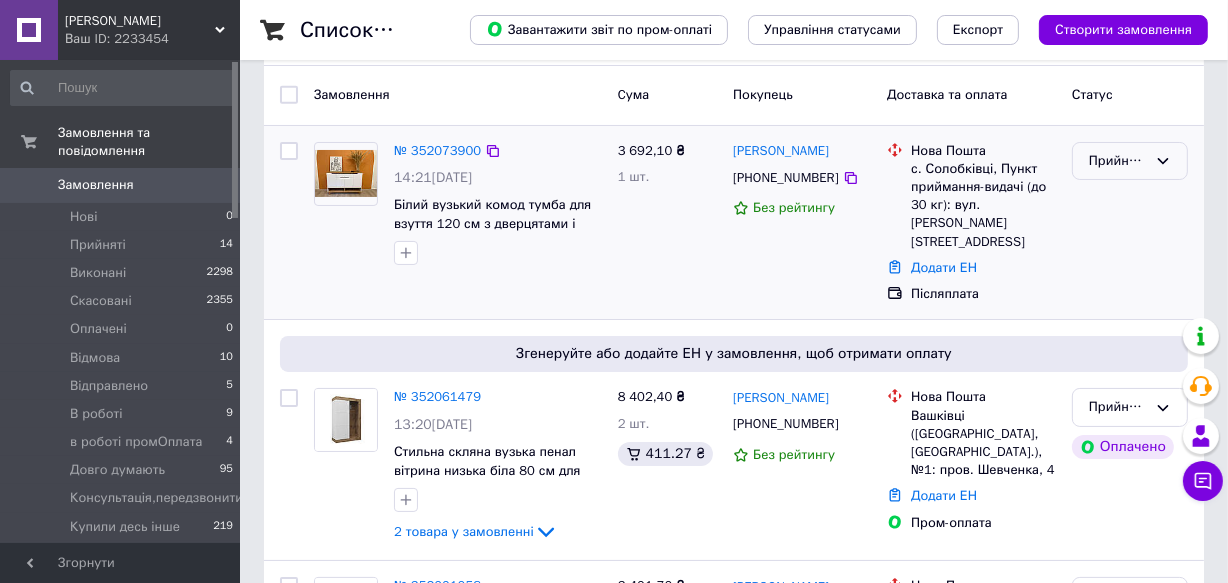 click 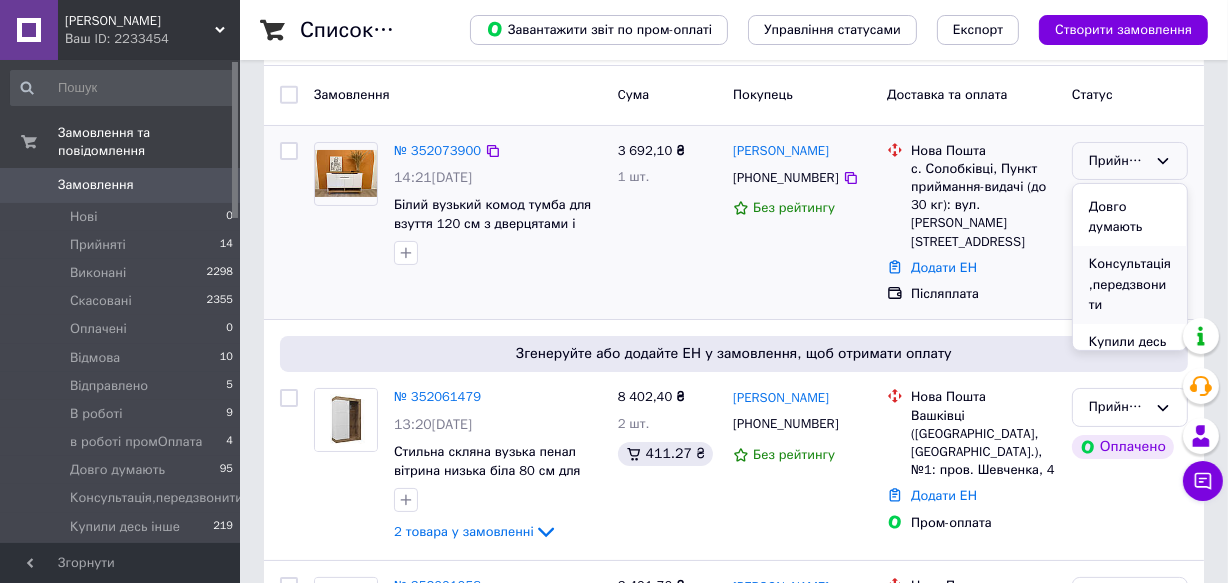 scroll, scrollTop: 363, scrollLeft: 0, axis: vertical 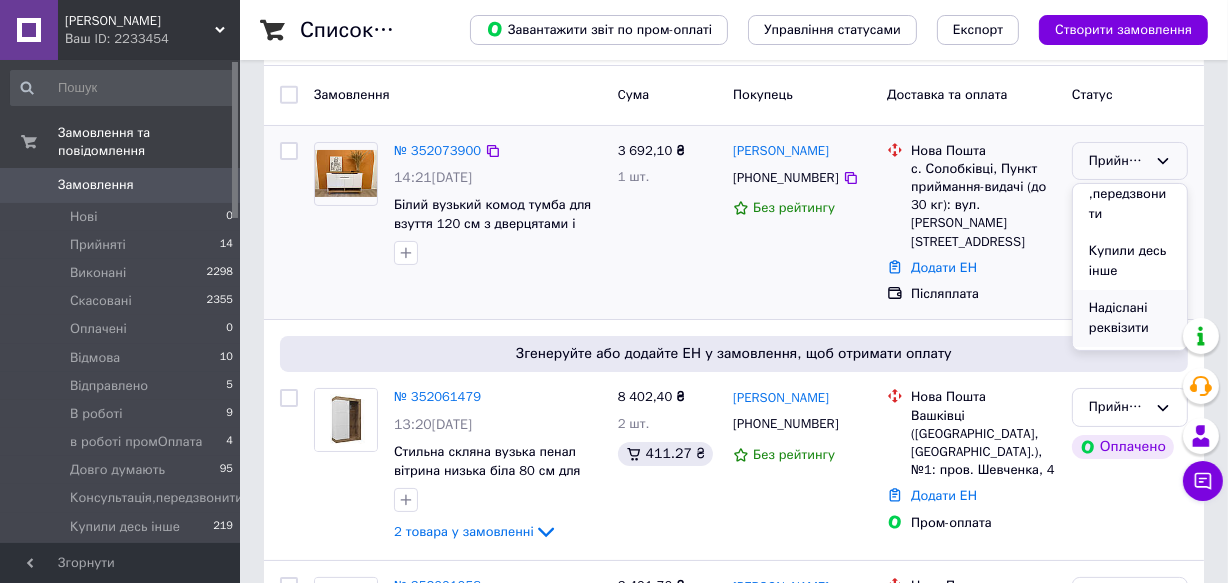 click on "Надіслані реквізити" at bounding box center (1130, 318) 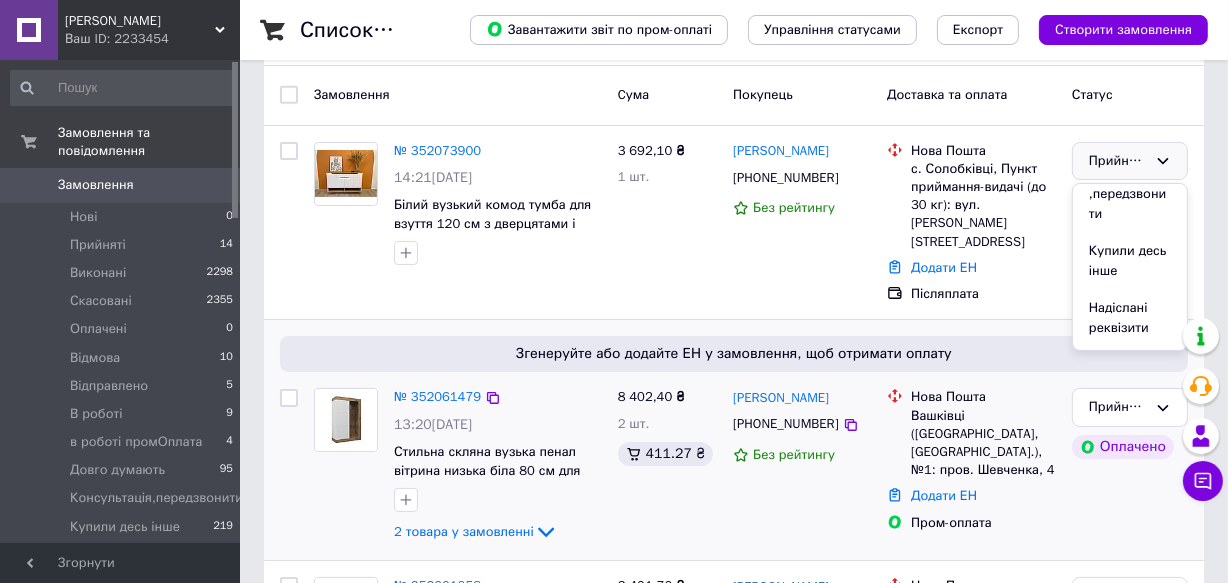 click 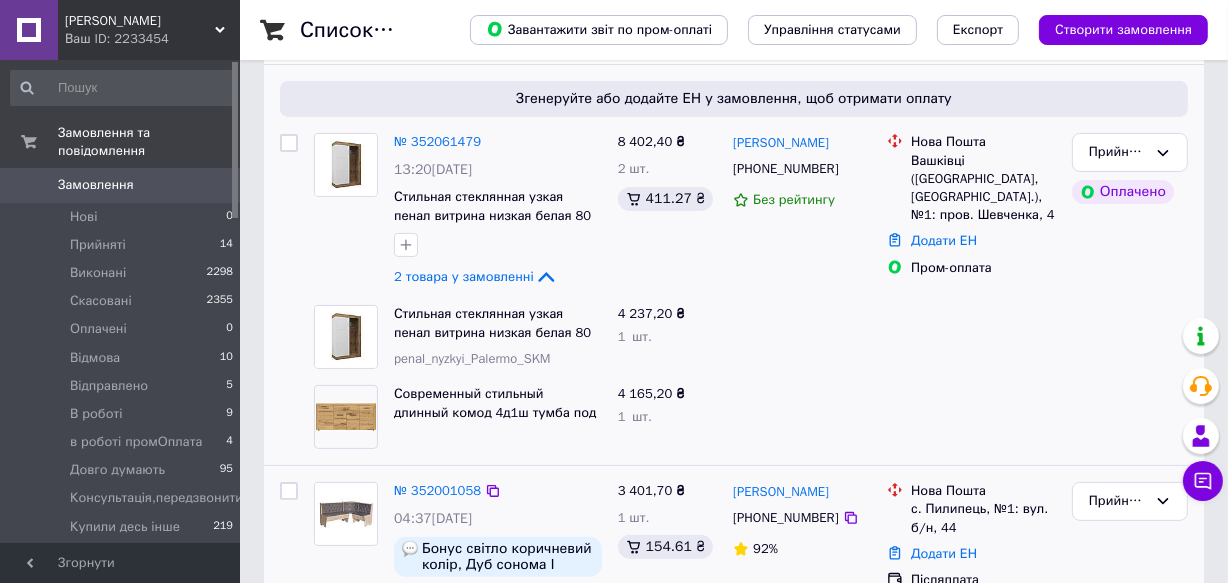 scroll, scrollTop: 363, scrollLeft: 0, axis: vertical 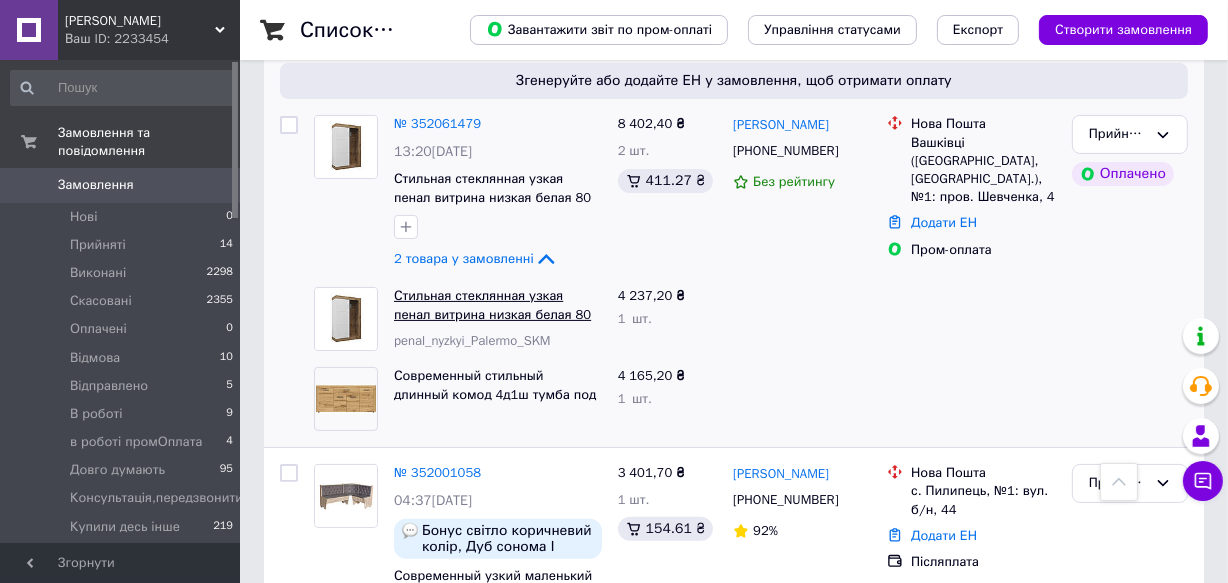 click on "Стильная стеклянная узкая пенал витрина низкая белая 80 см для посуды и книг в гостиную зал Палермо Сокме" at bounding box center [497, 332] 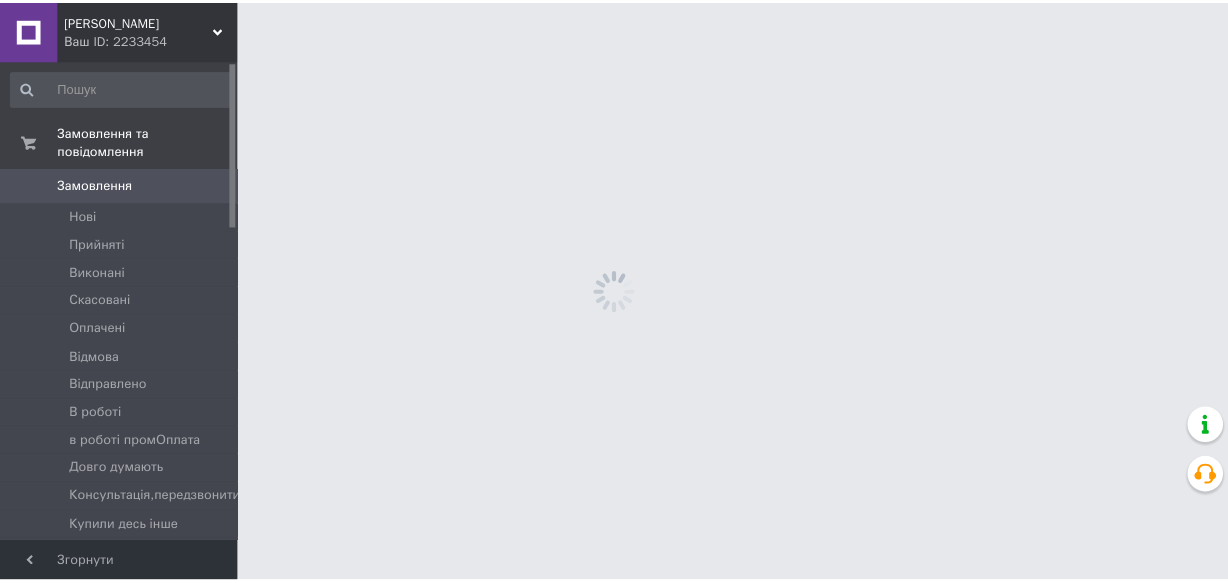scroll, scrollTop: 0, scrollLeft: 0, axis: both 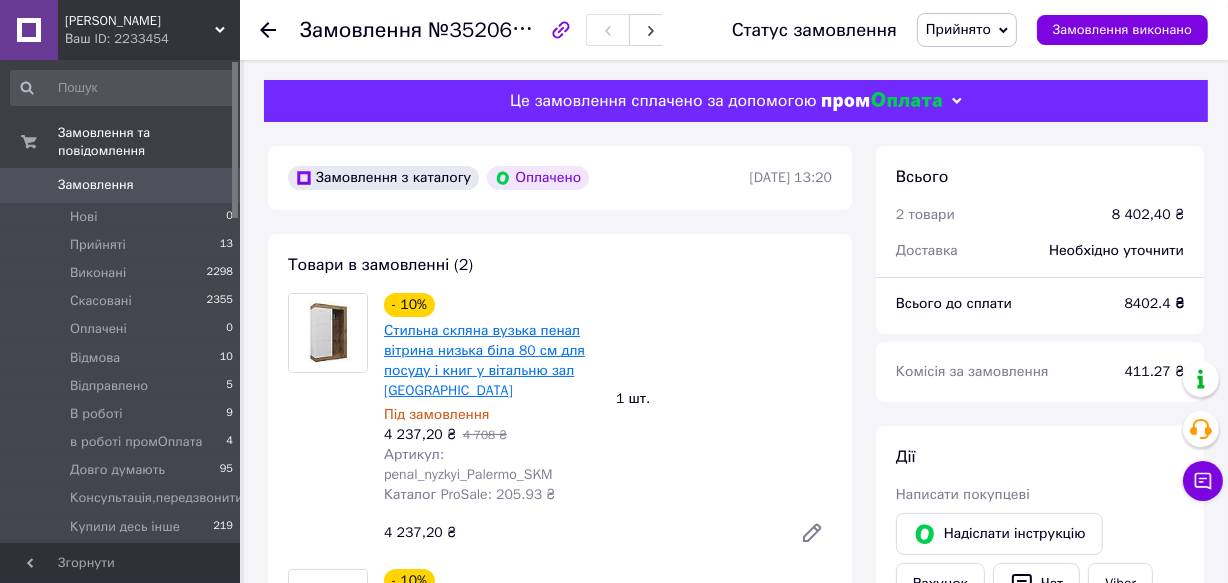 click on "Стильна скляна вузька пенал вітрина низька біла 80 см для посуду і книг у вітальню зал [GEOGRAPHIC_DATA]" at bounding box center [484, 360] 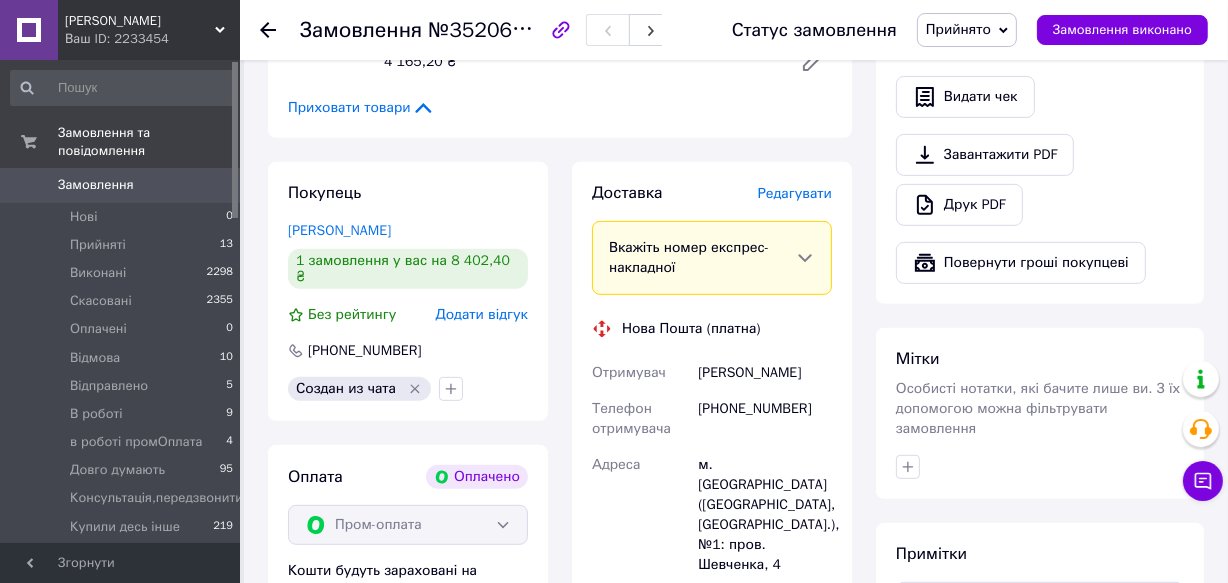 scroll, scrollTop: 818, scrollLeft: 0, axis: vertical 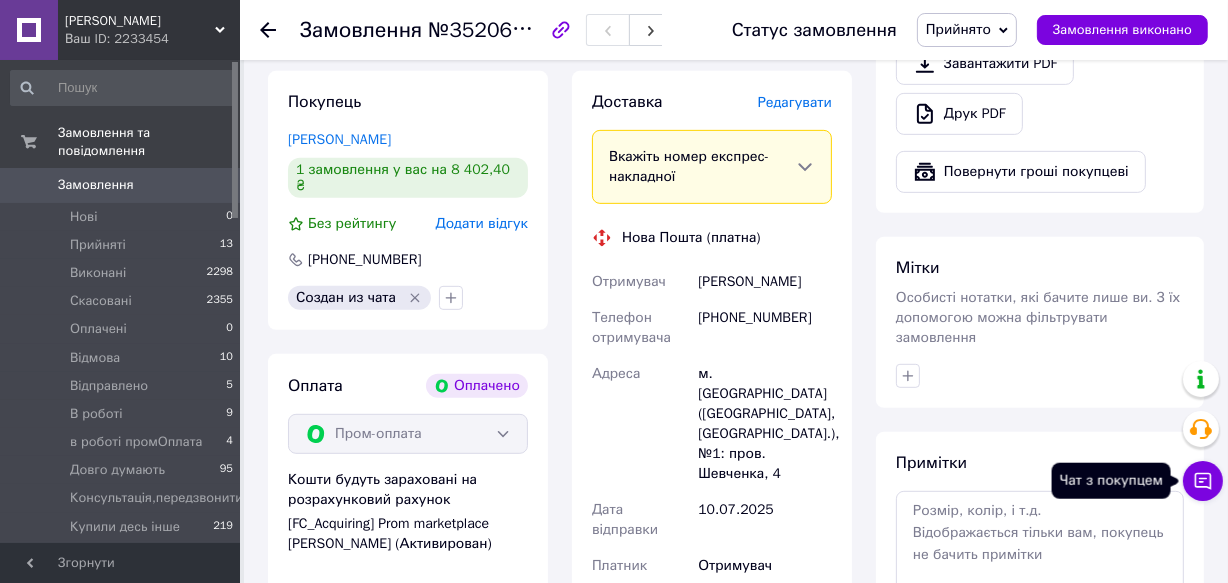 click 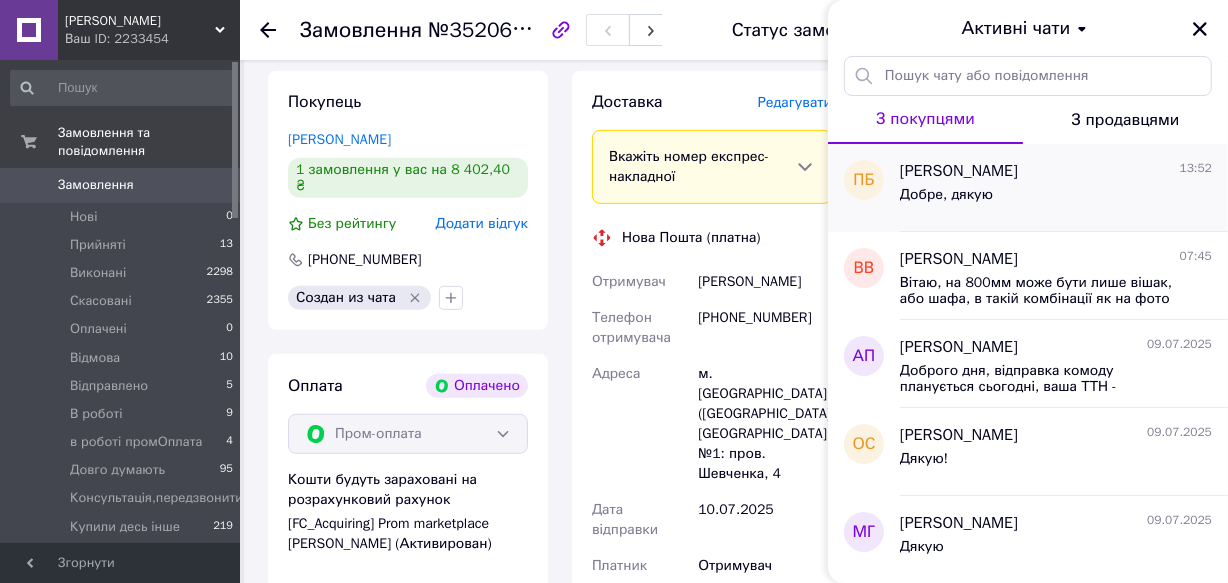 click on "Добре, дякую" at bounding box center (1056, 199) 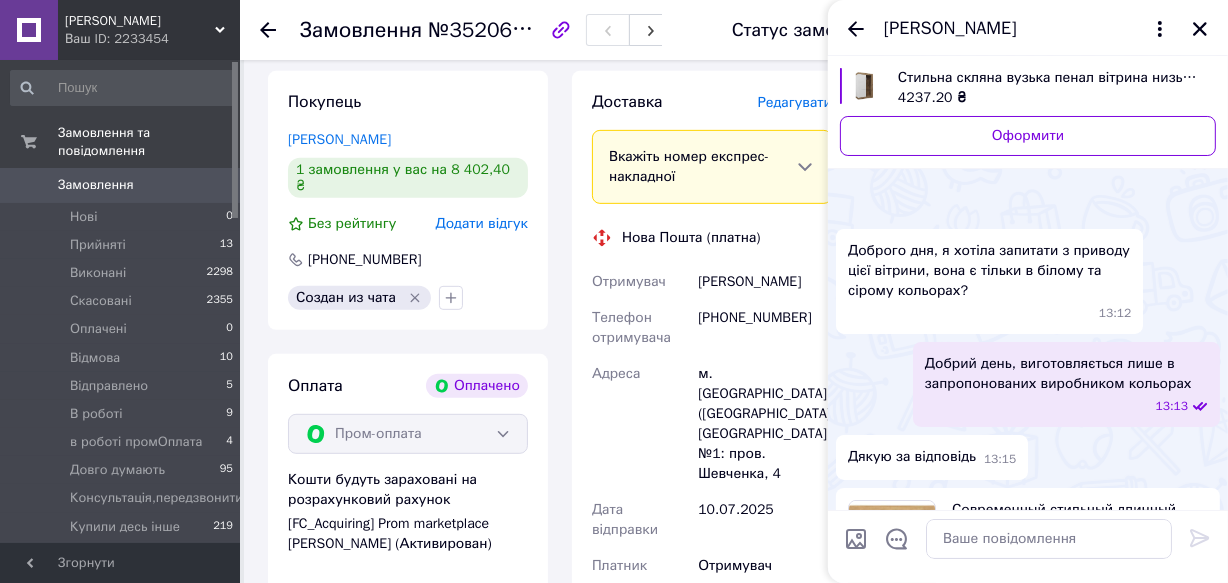 scroll, scrollTop: 398, scrollLeft: 0, axis: vertical 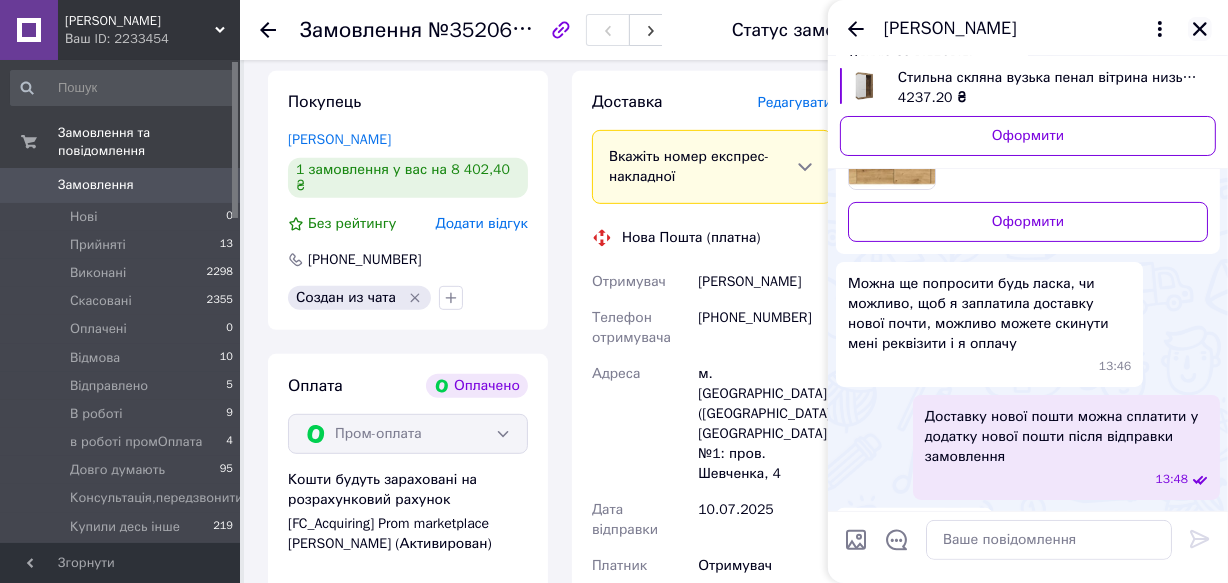 click 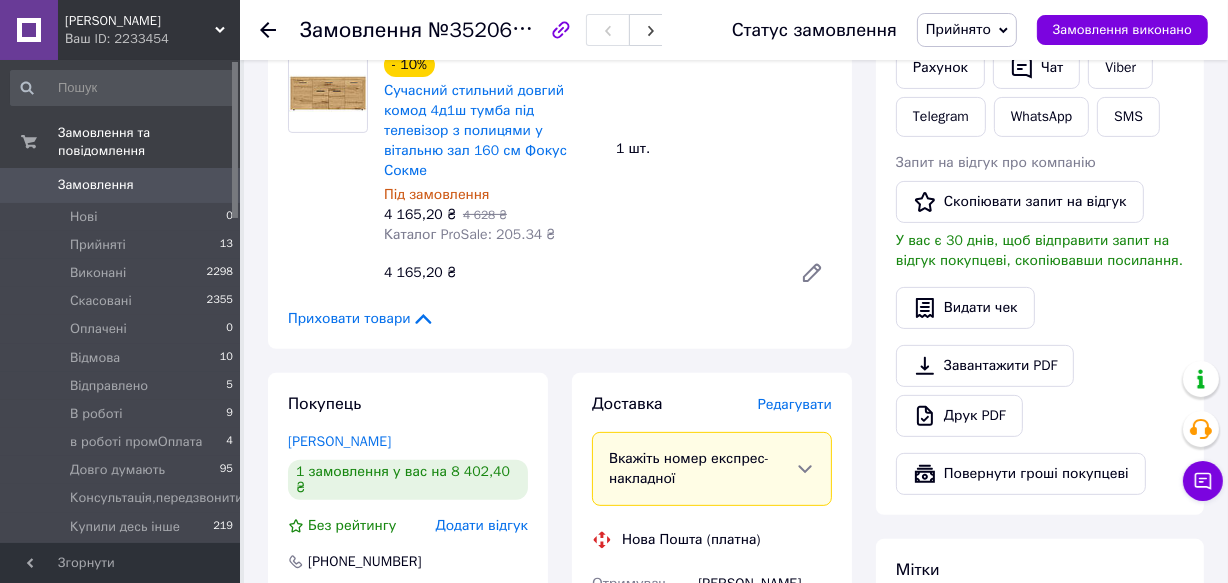 scroll, scrollTop: 636, scrollLeft: 0, axis: vertical 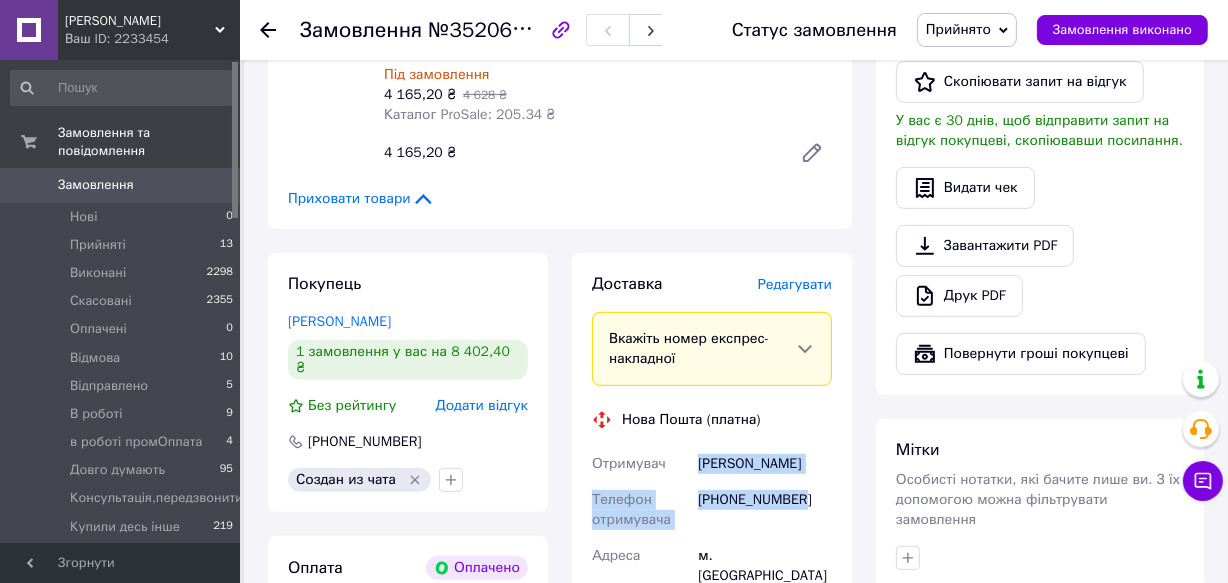 drag, startPoint x: 800, startPoint y: 499, endPoint x: 703, endPoint y: 439, distance: 114.05701 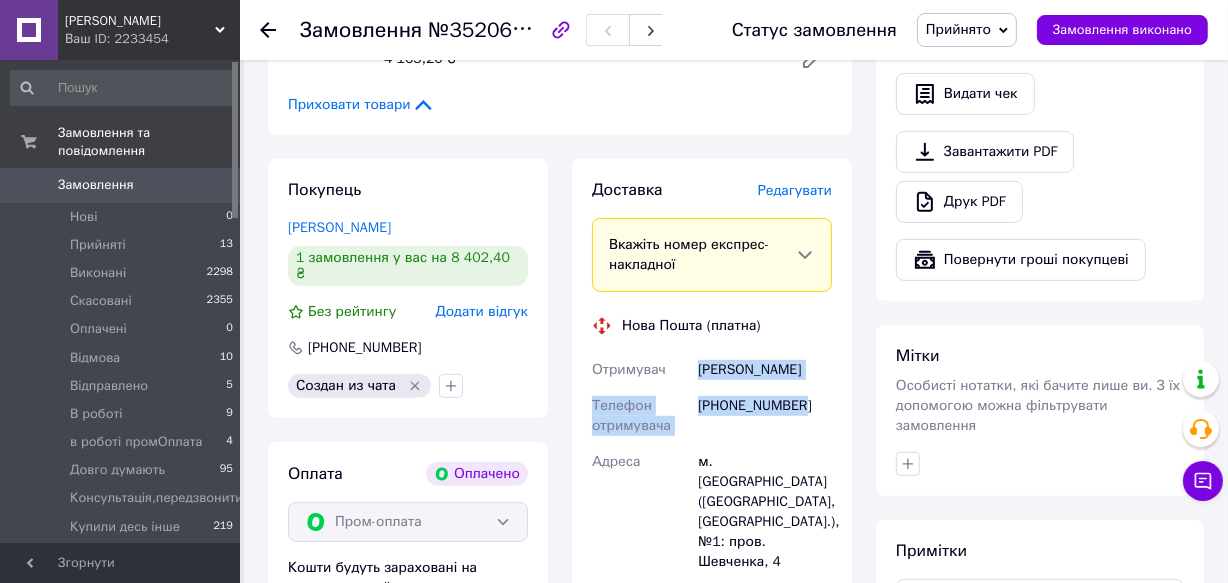 scroll, scrollTop: 818, scrollLeft: 0, axis: vertical 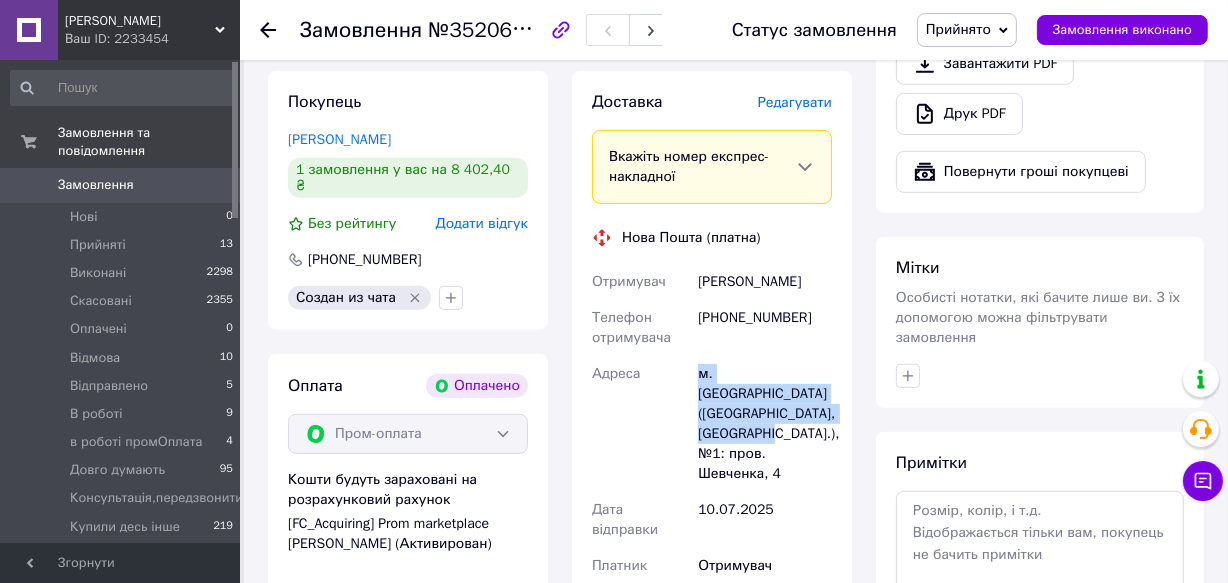 drag, startPoint x: 720, startPoint y: 434, endPoint x: 693, endPoint y: 381, distance: 59.48109 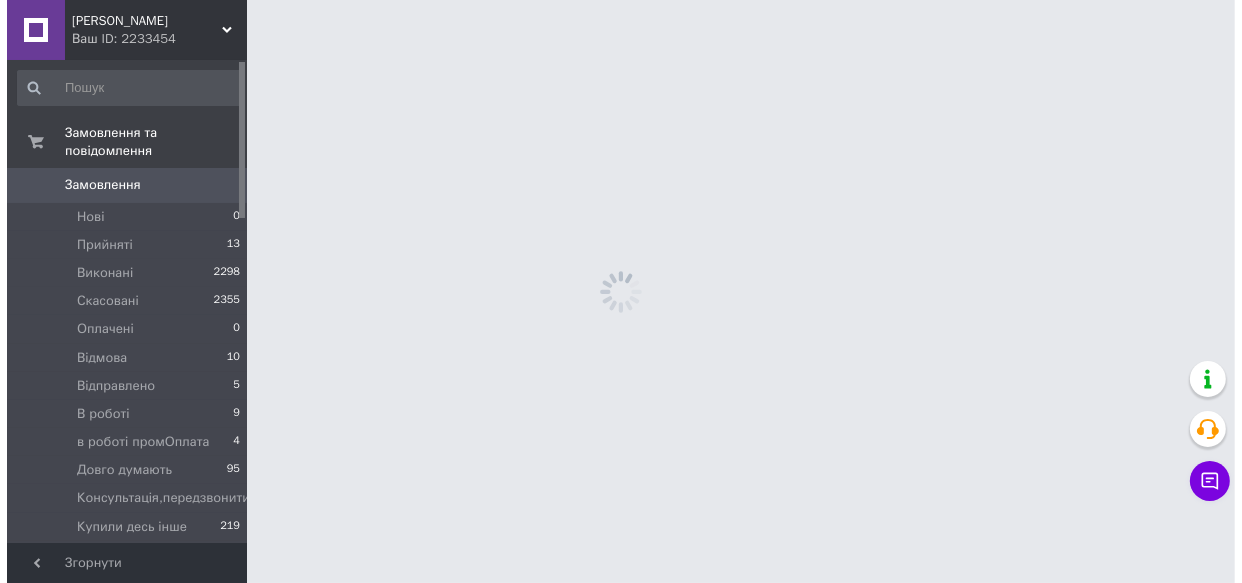 scroll, scrollTop: 0, scrollLeft: 0, axis: both 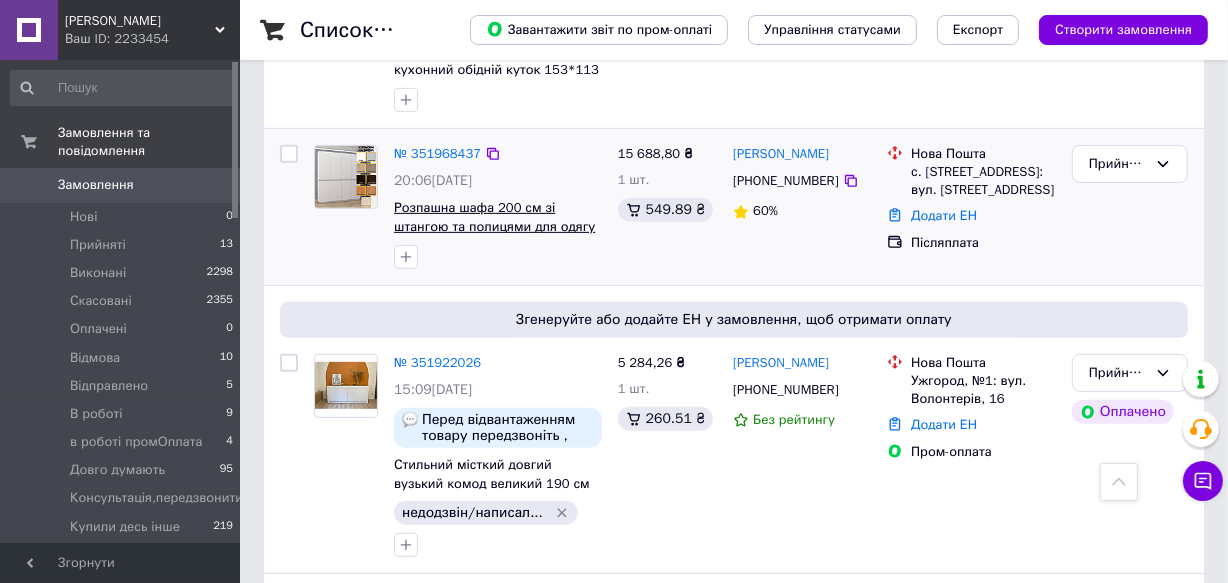 click on "Розпашна шафа 200 см зі штангою та полицями для одягу FLASHNIKA HOLD №45 Інші кольори фасадів на вибір" at bounding box center [494, 235] 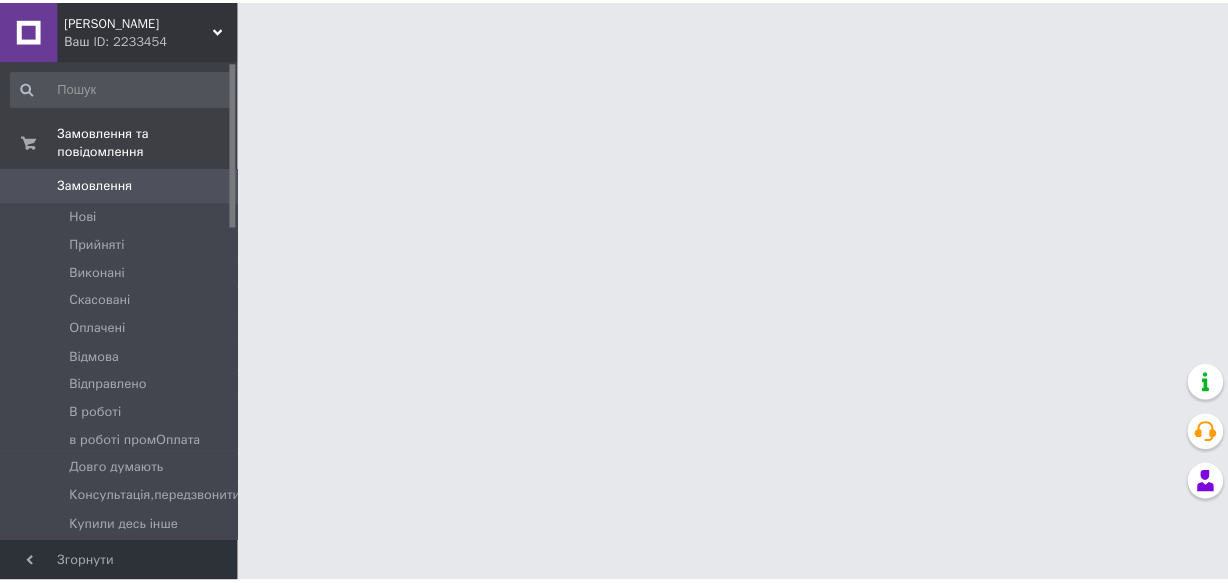 scroll, scrollTop: 454, scrollLeft: 0, axis: vertical 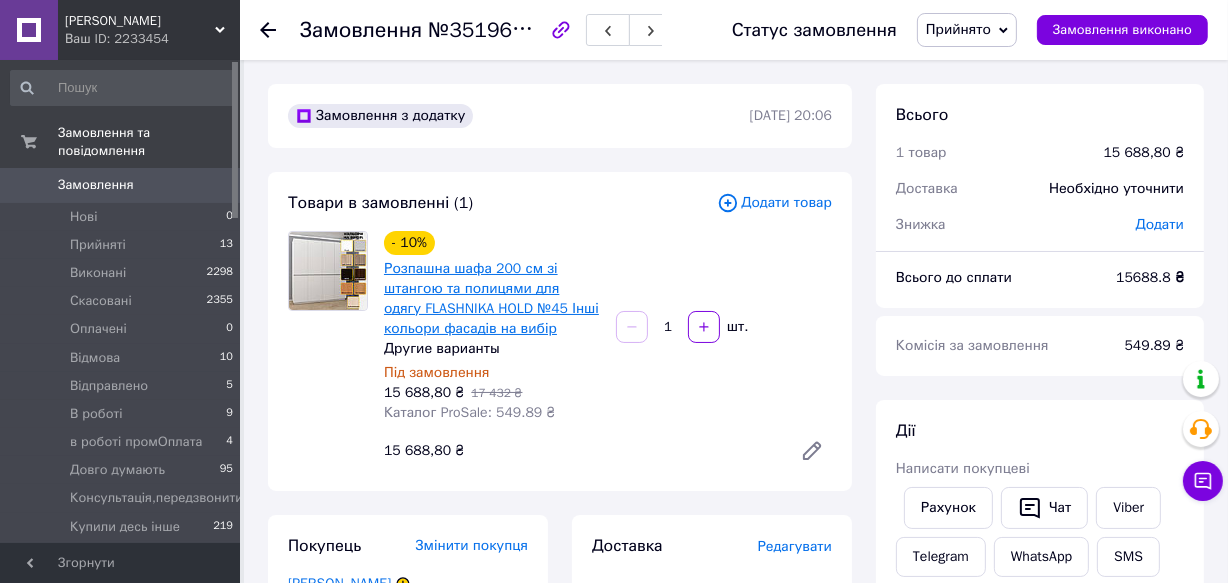click on "Розпашна шафа 200 см зі штангою та полицями для одягу FLASHNIKA HOLD №45 Інші кольори фасадів на вибір" at bounding box center (491, 298) 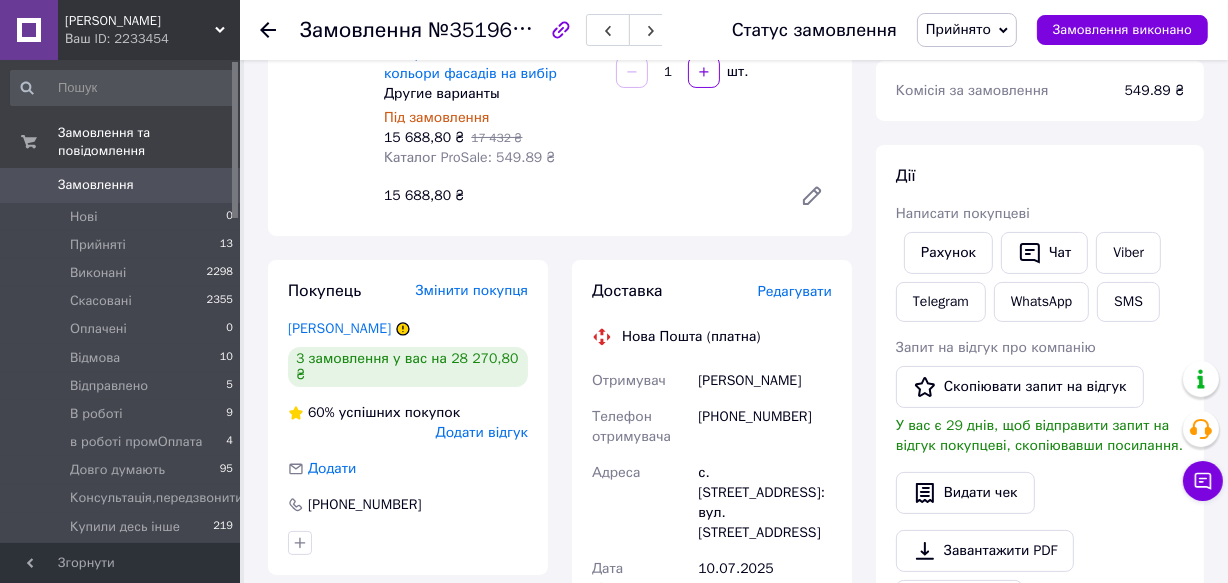 scroll, scrollTop: 272, scrollLeft: 0, axis: vertical 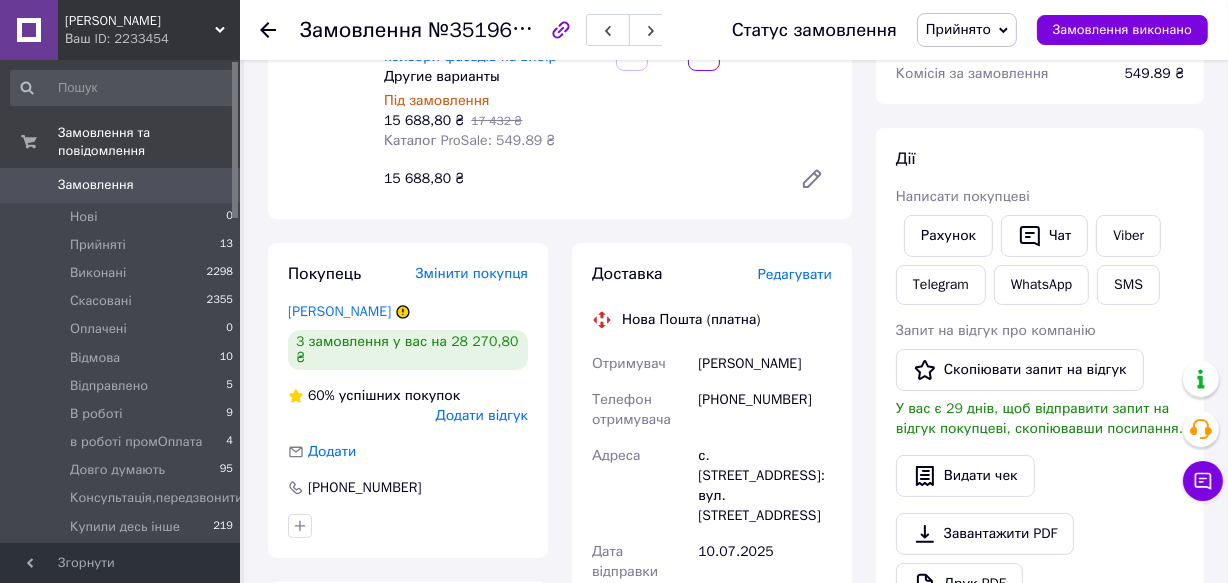 click on "3 замовлення у вас на 28 270,80 ₴" at bounding box center [408, 350] 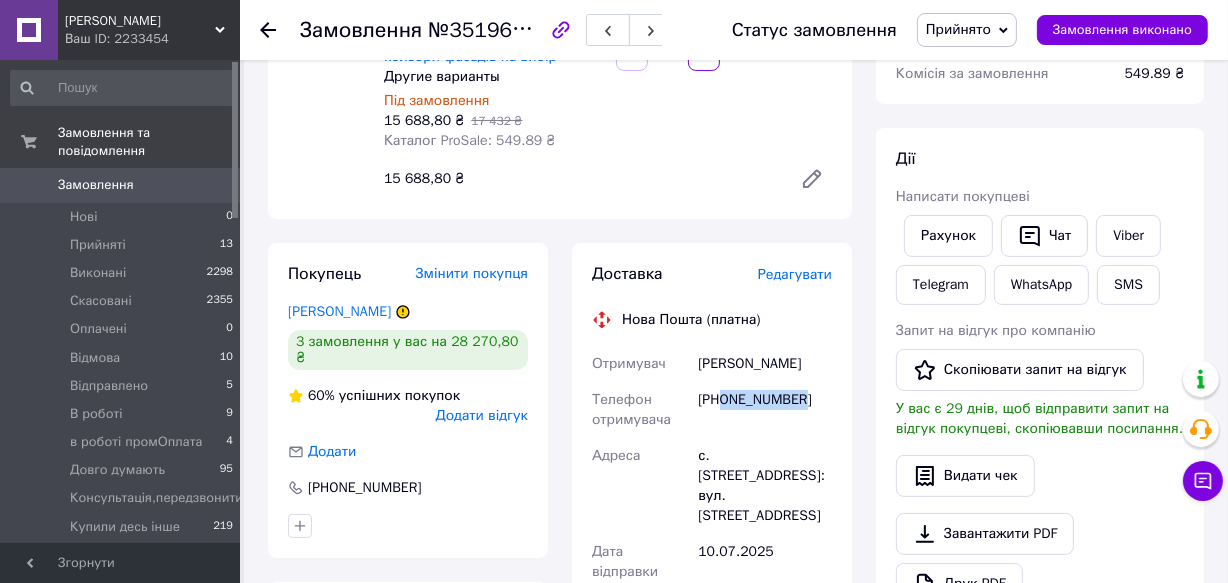 drag, startPoint x: 800, startPoint y: 399, endPoint x: 724, endPoint y: 400, distance: 76.00658 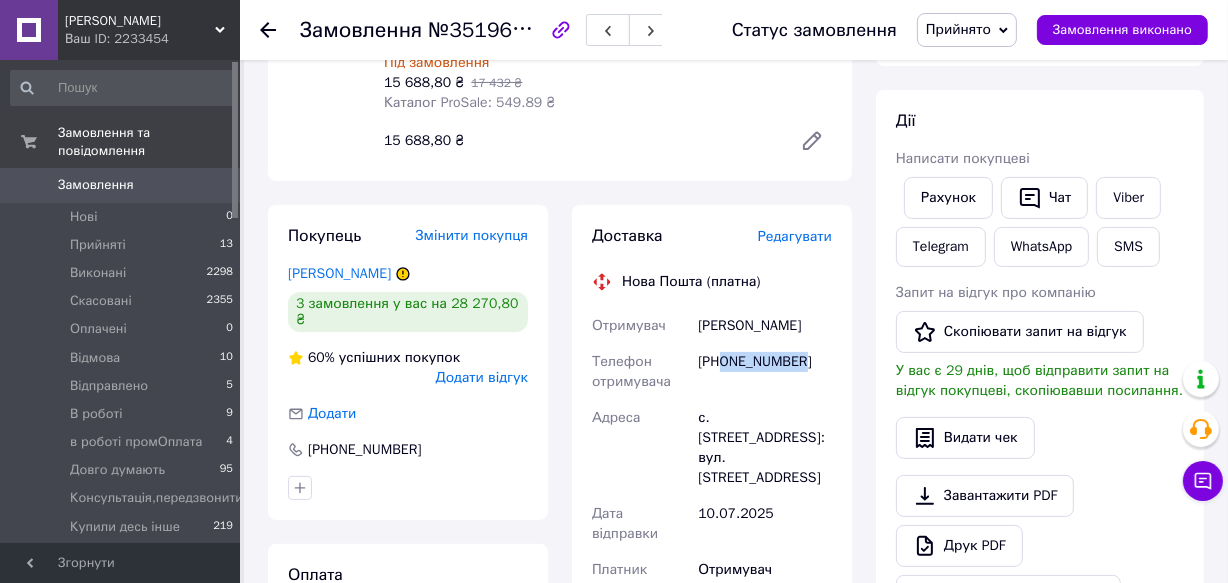 scroll, scrollTop: 363, scrollLeft: 0, axis: vertical 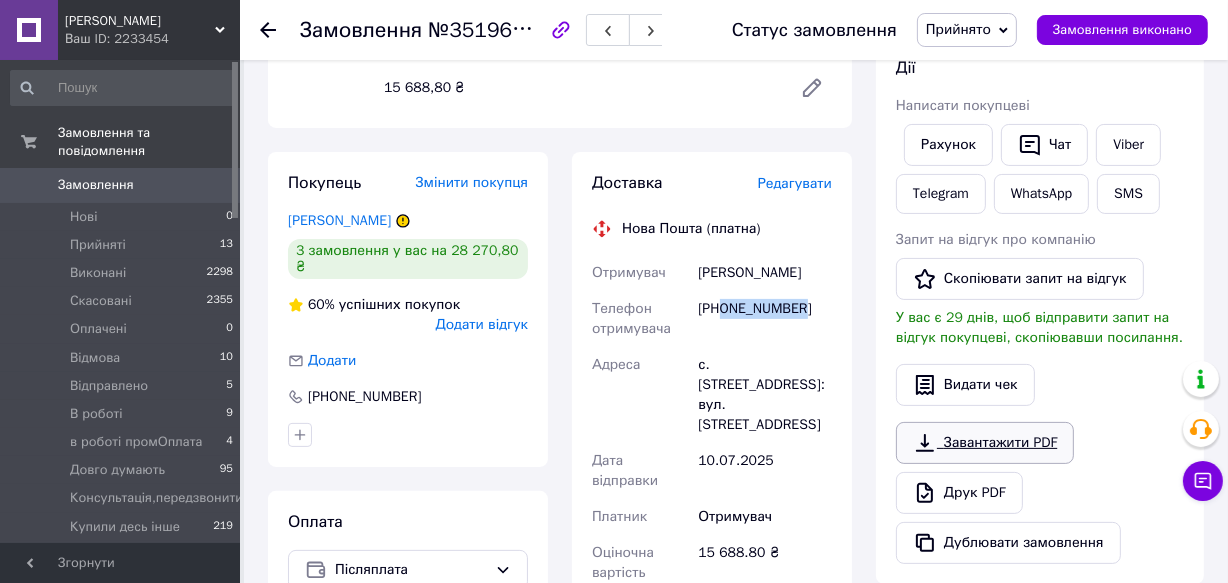 copy on "0961455880" 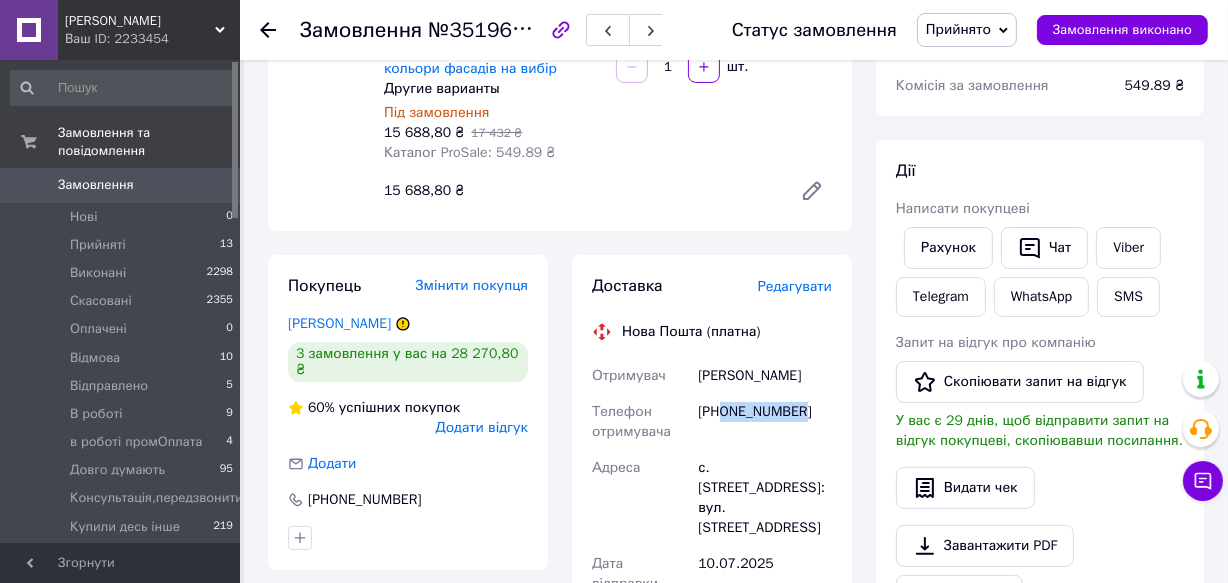 scroll, scrollTop: 181, scrollLeft: 0, axis: vertical 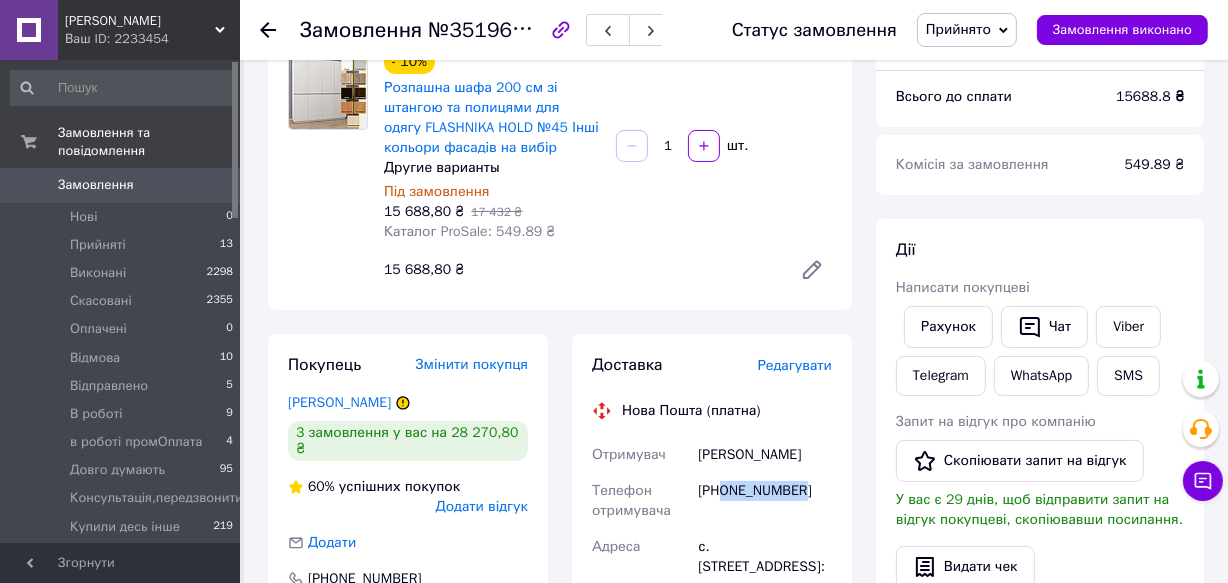 click 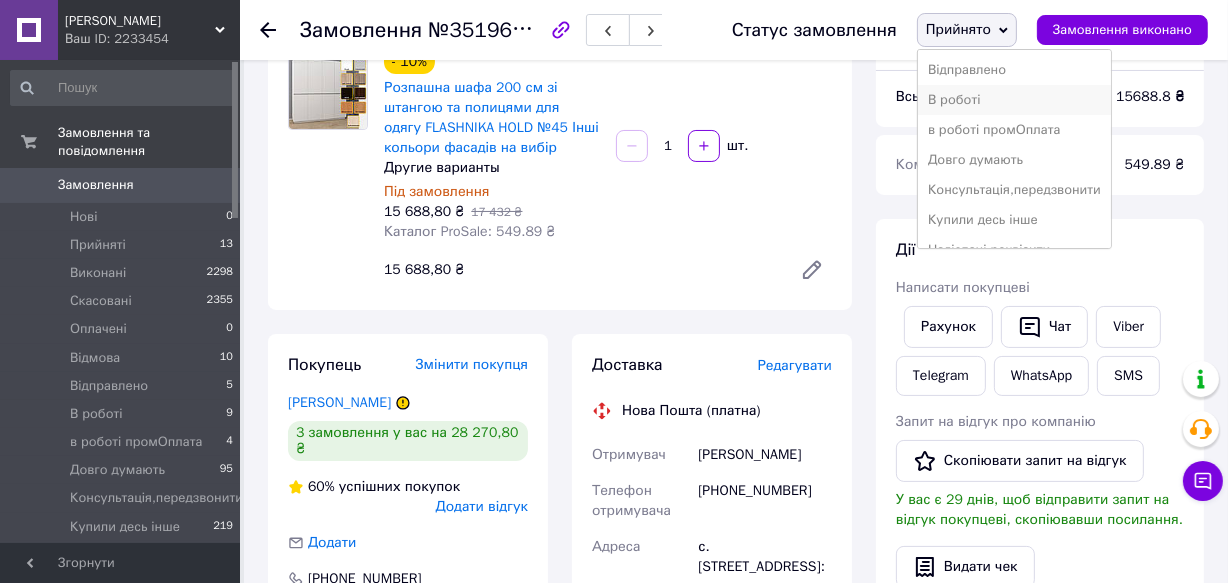 scroll, scrollTop: 181, scrollLeft: 0, axis: vertical 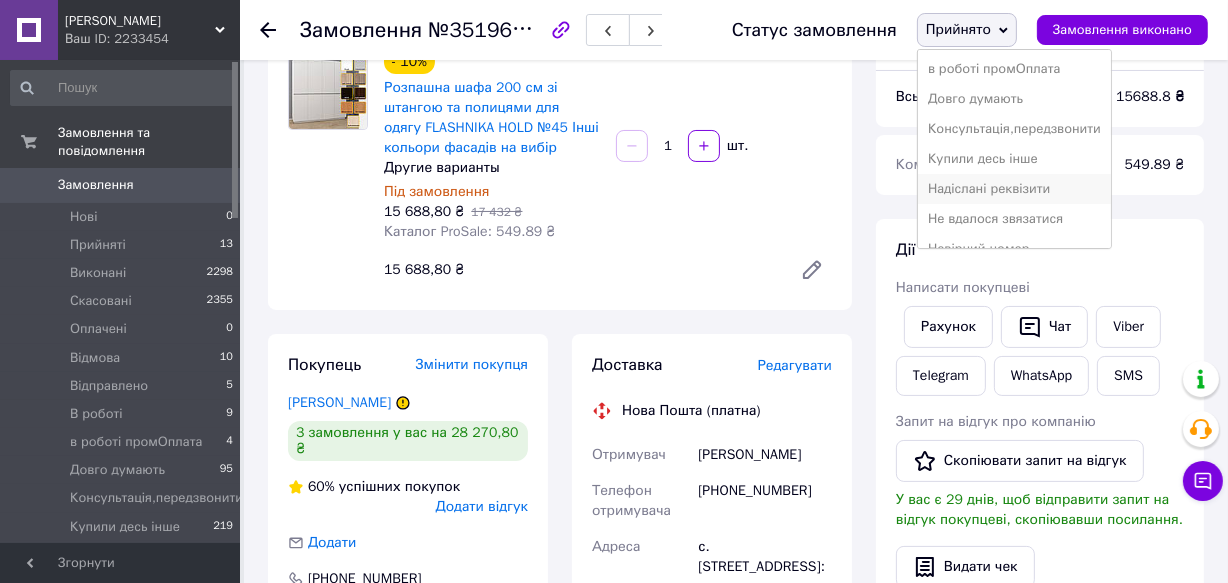click on "Надіслані реквізити" at bounding box center (1014, 189) 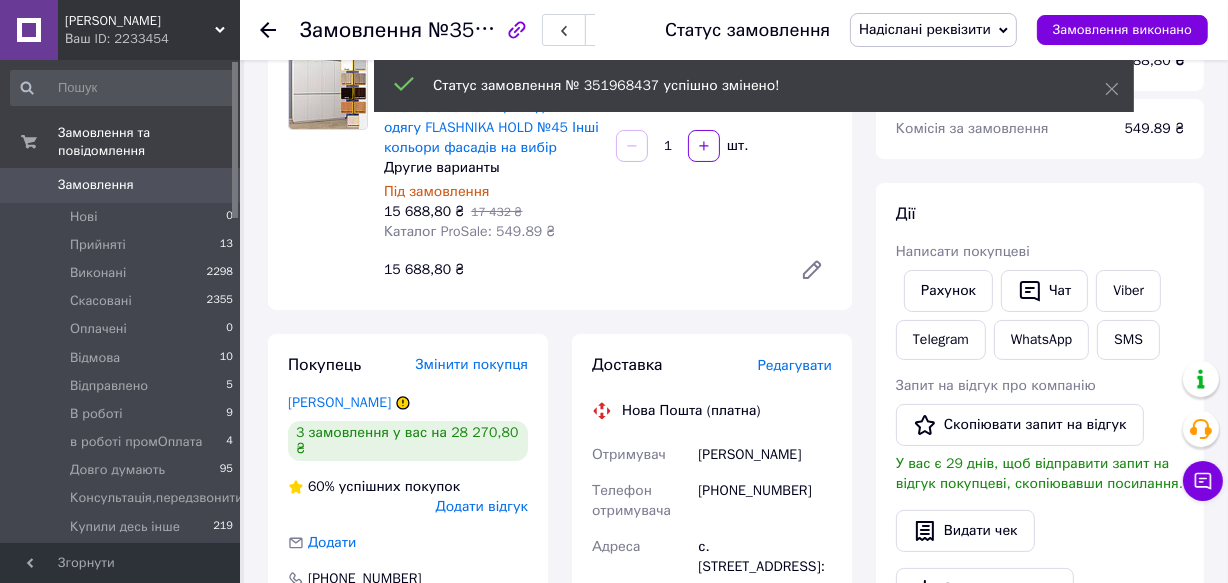 click 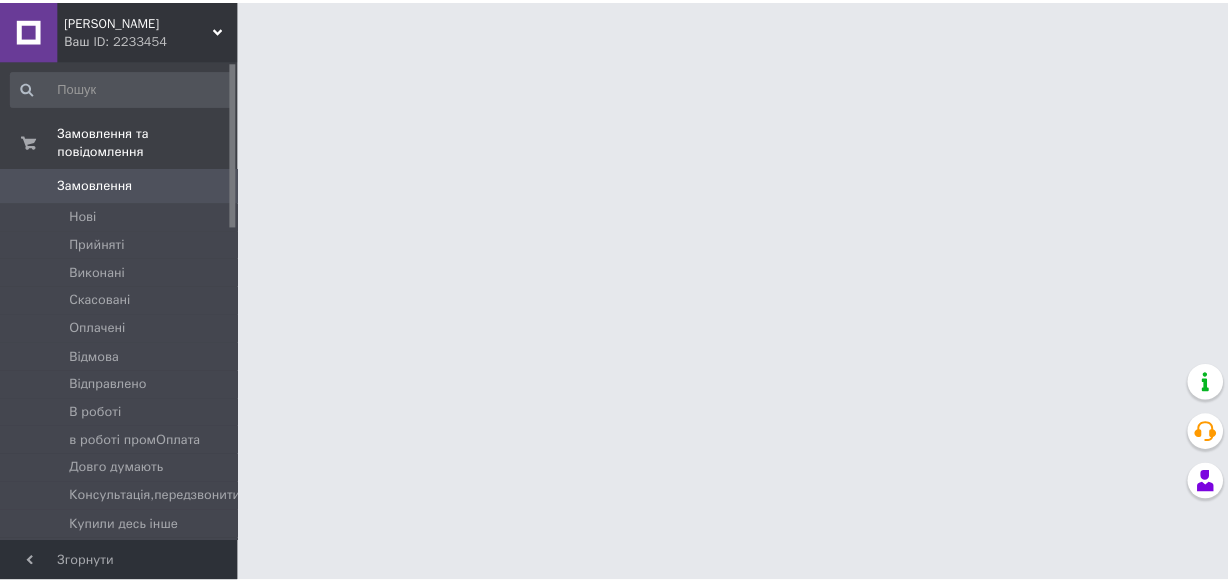 scroll, scrollTop: 454, scrollLeft: 0, axis: vertical 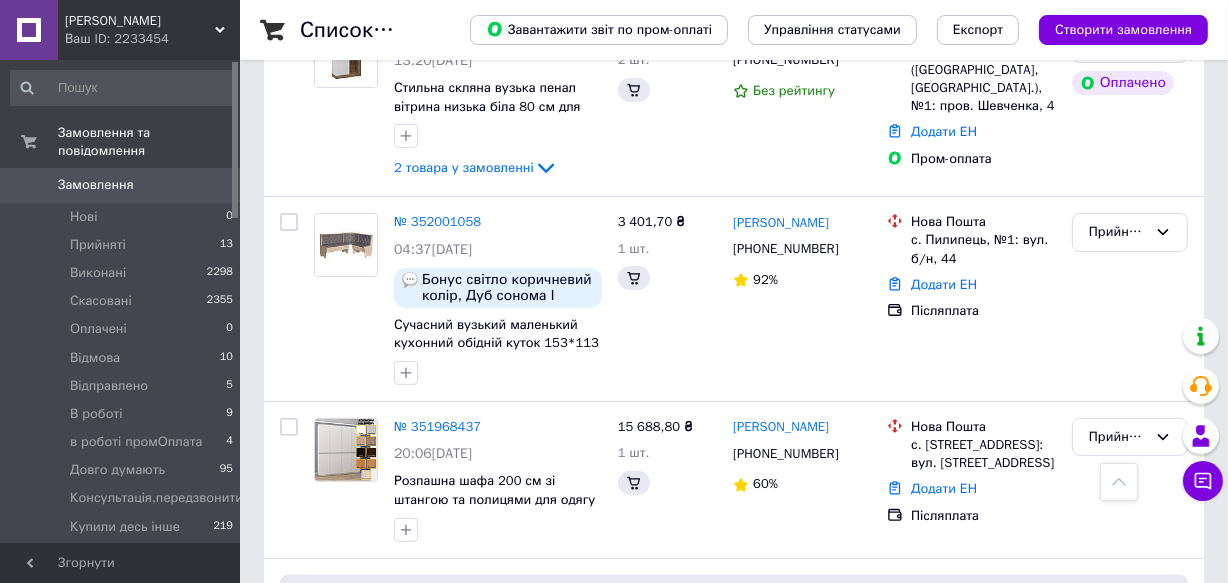 click at bounding box center (617, -335) 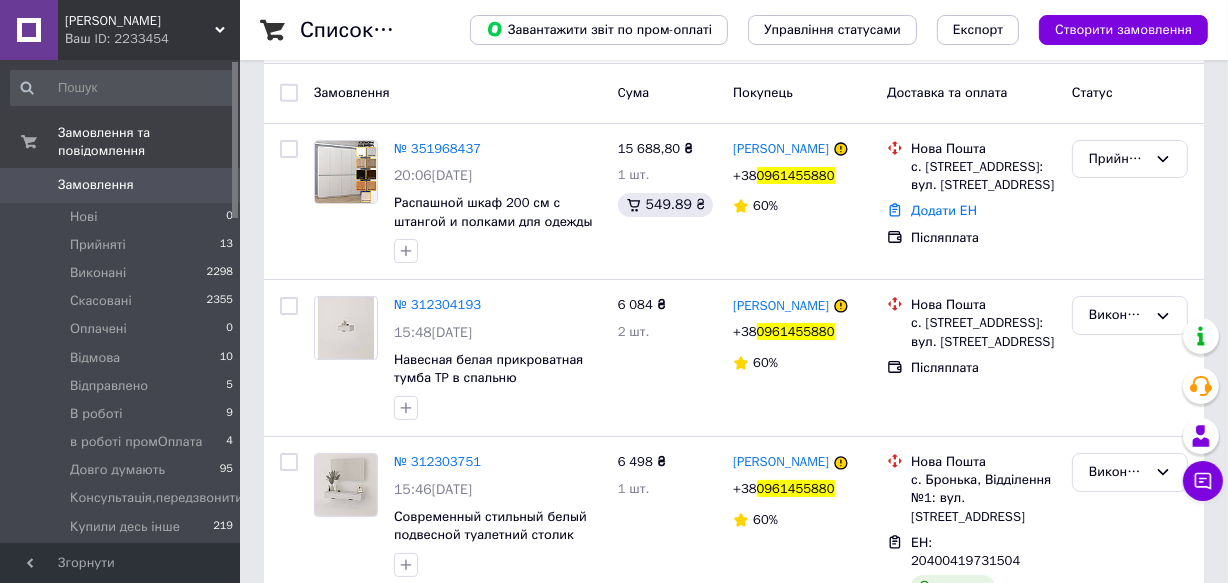 scroll, scrollTop: 64, scrollLeft: 0, axis: vertical 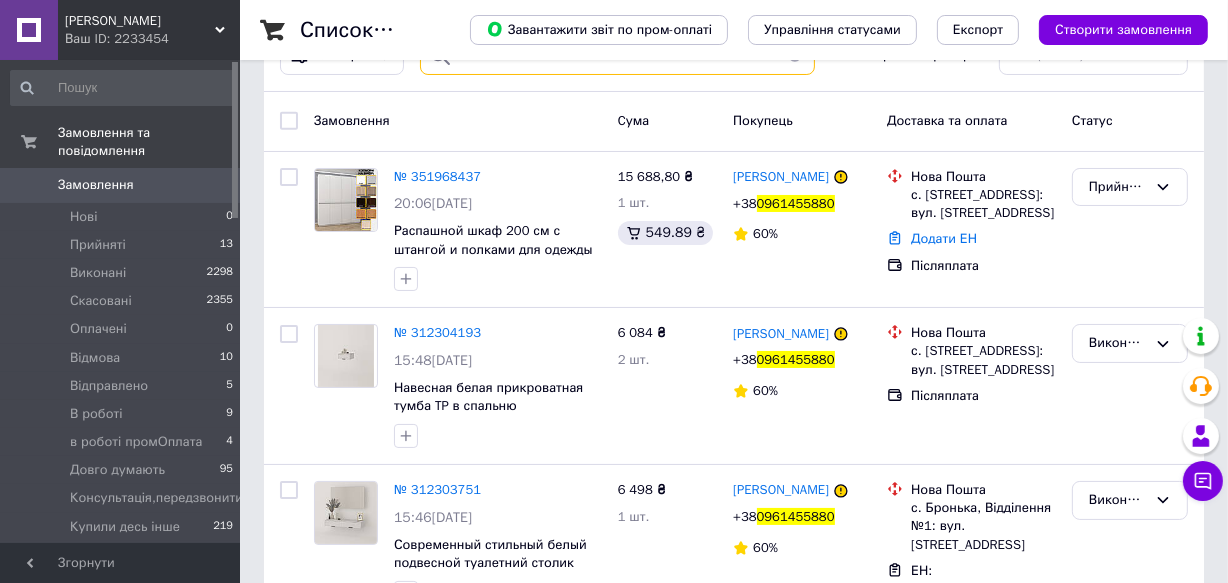 type on "0961455880" 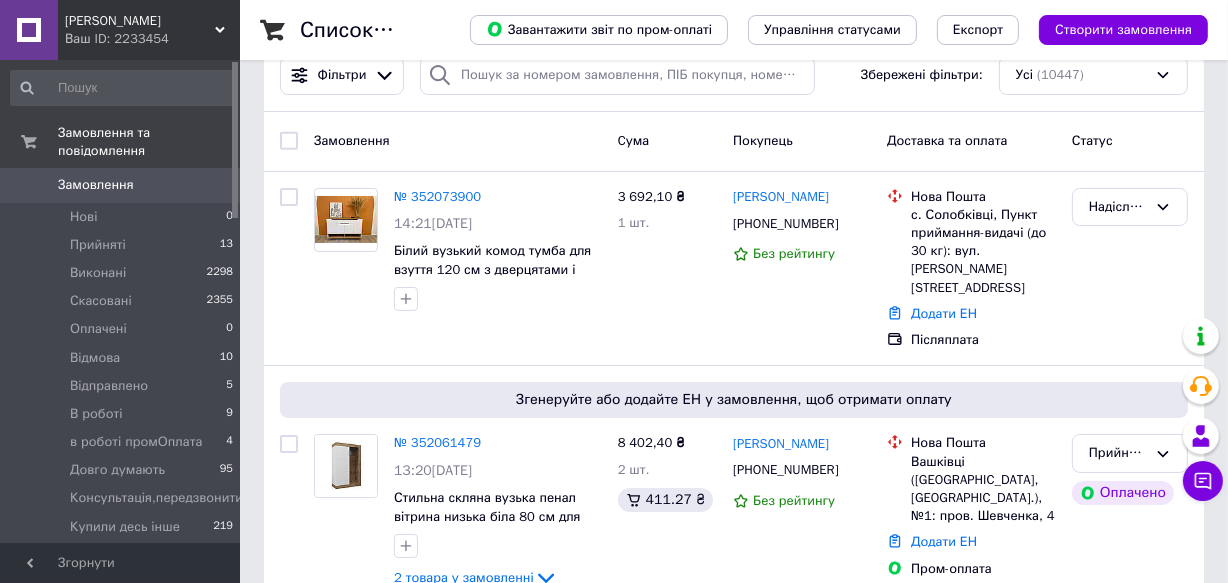 scroll, scrollTop: 0, scrollLeft: 0, axis: both 